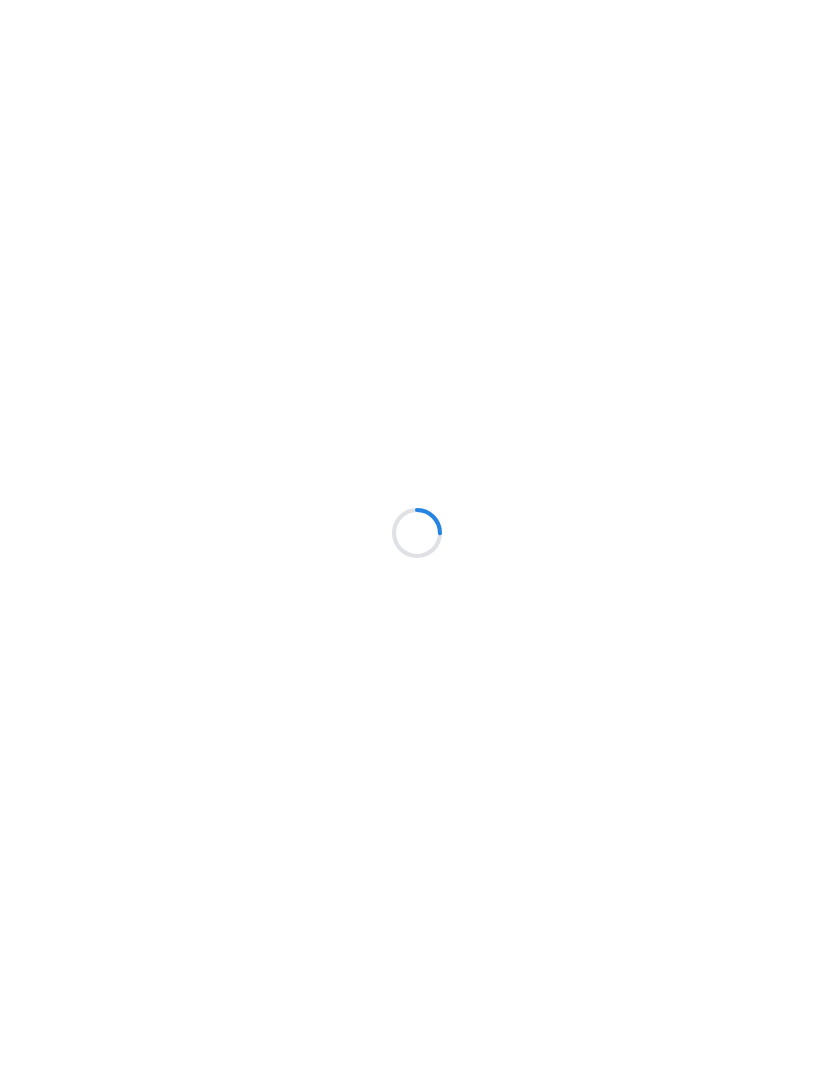 scroll, scrollTop: 0, scrollLeft: 0, axis: both 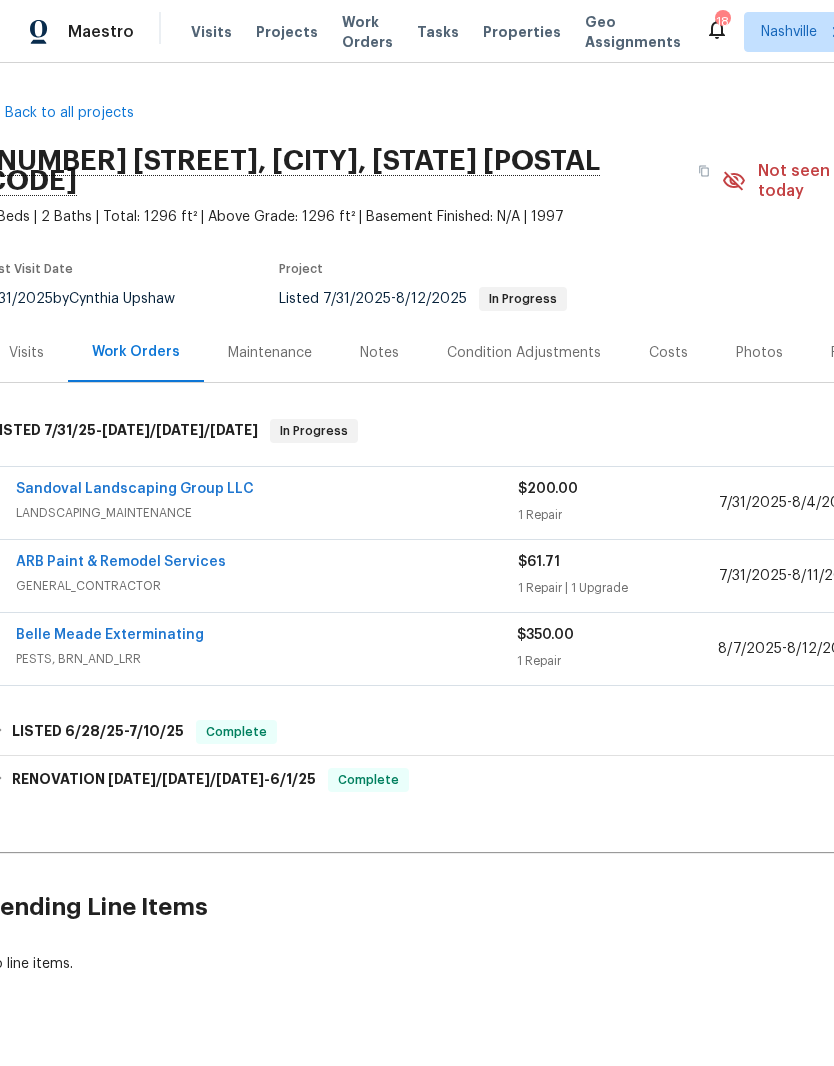 click on "ARB Paint & Remodel Services" at bounding box center (121, 562) 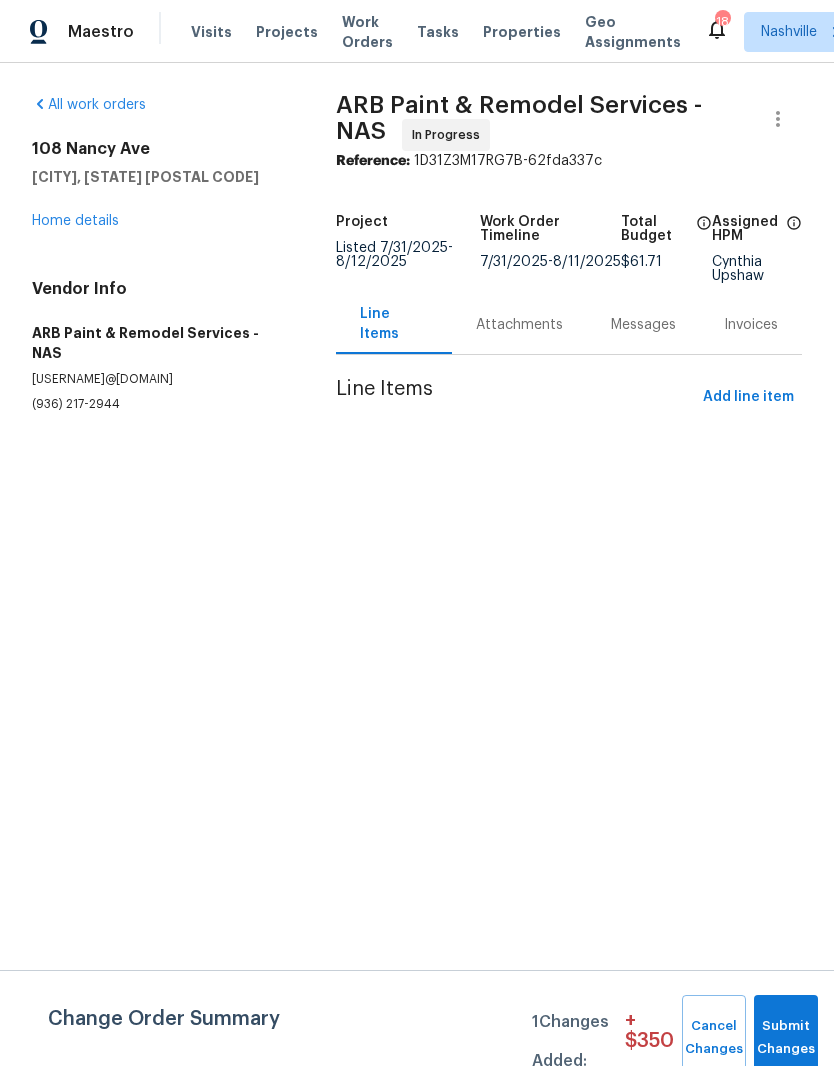 scroll, scrollTop: 0, scrollLeft: 0, axis: both 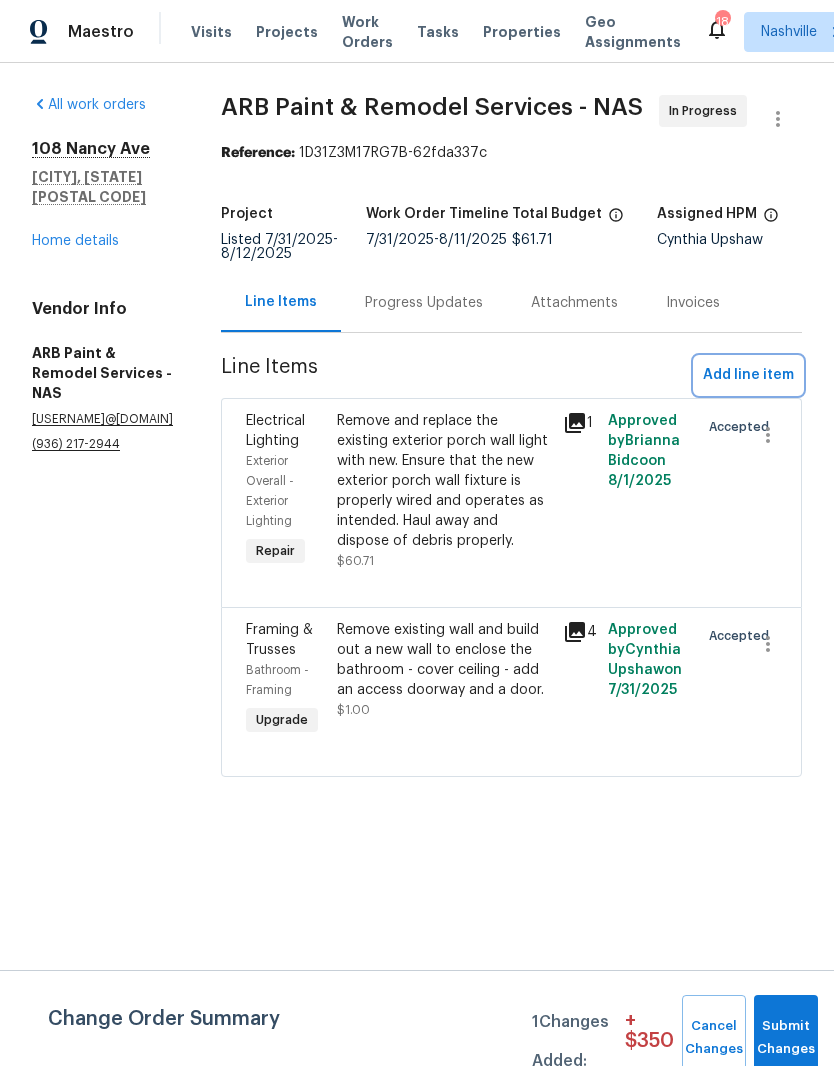 click on "Add line item" at bounding box center (748, 375) 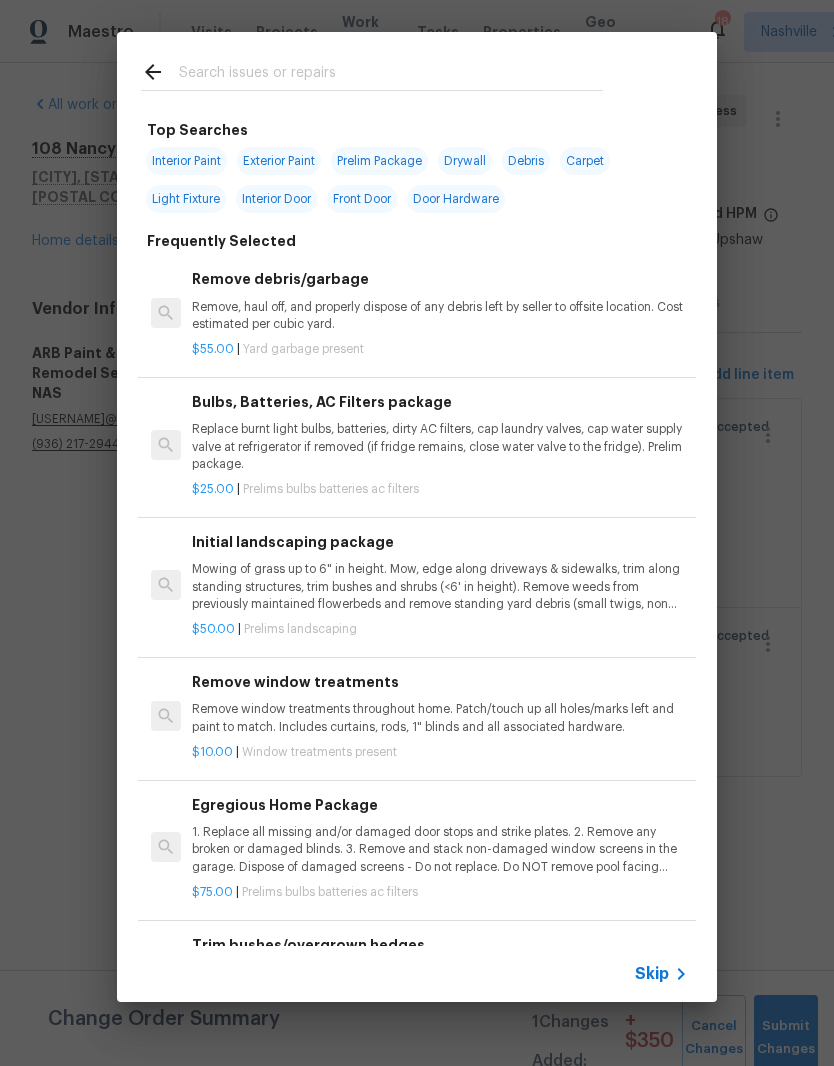 click at bounding box center (391, 75) 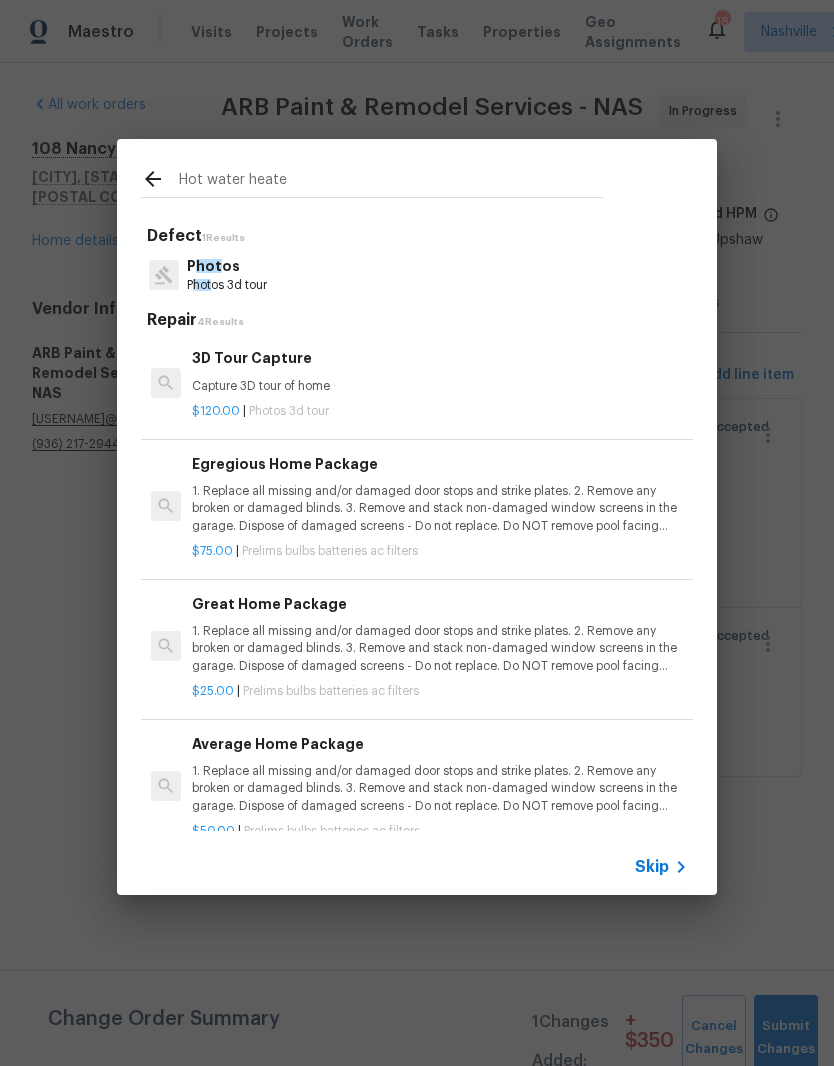 type on "Hot water heater" 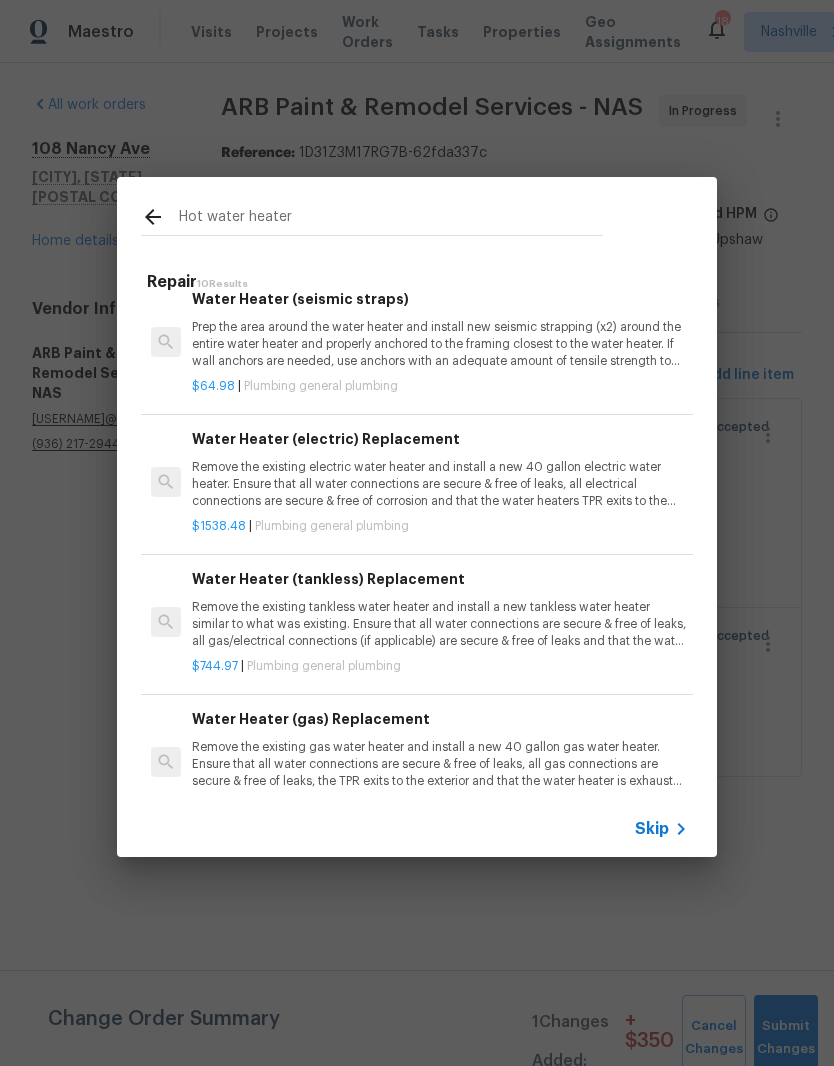 scroll, scrollTop: 163, scrollLeft: 0, axis: vertical 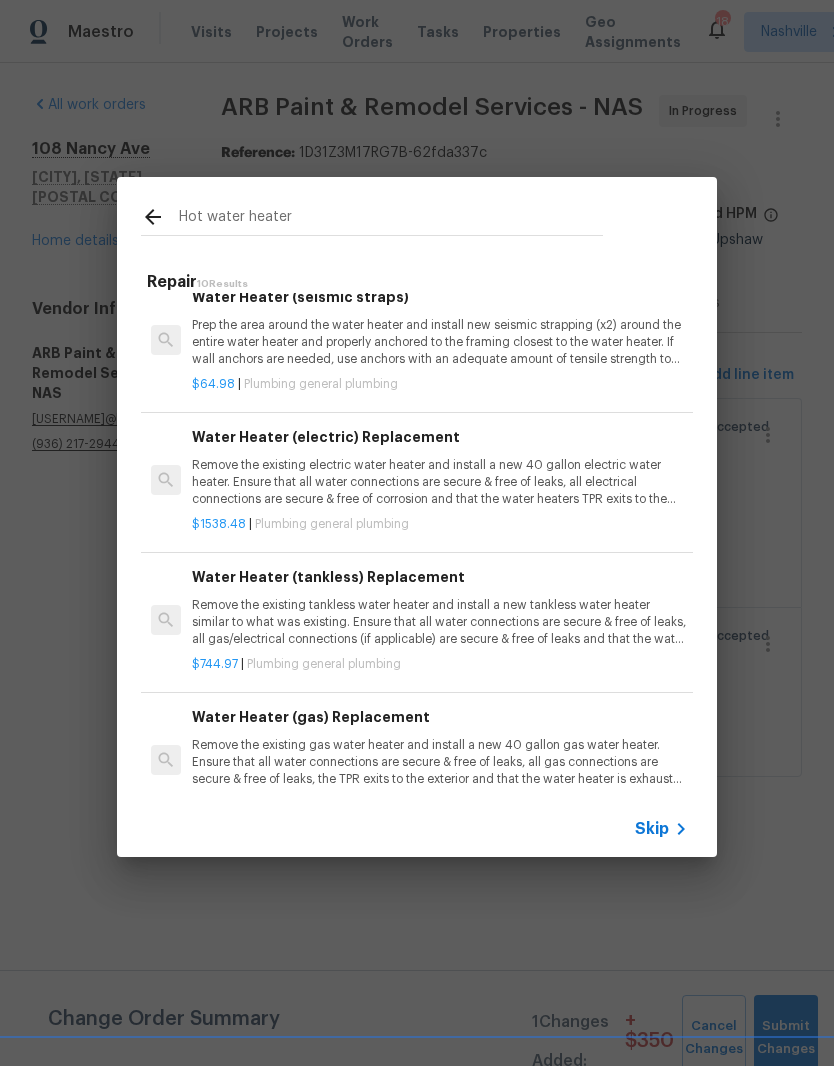 click on "Remove the existing electric water heater and install a new 40 gallon electric water heater. Ensure that all water connections are secure & free of leaks, all electrical connections are secure & free of corrosion and that the water heaters TPR exits to the exterior accordingly. Haul away and dispose of all debris properly." at bounding box center [440, 482] 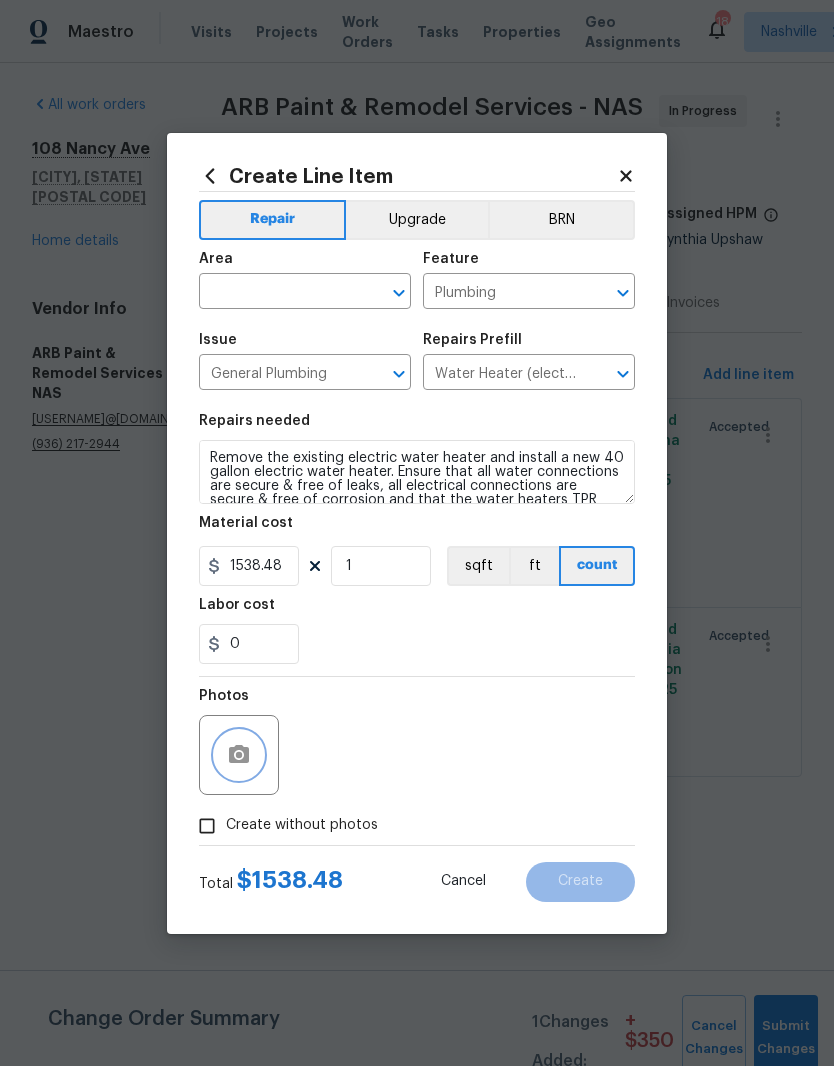 click at bounding box center (239, 755) 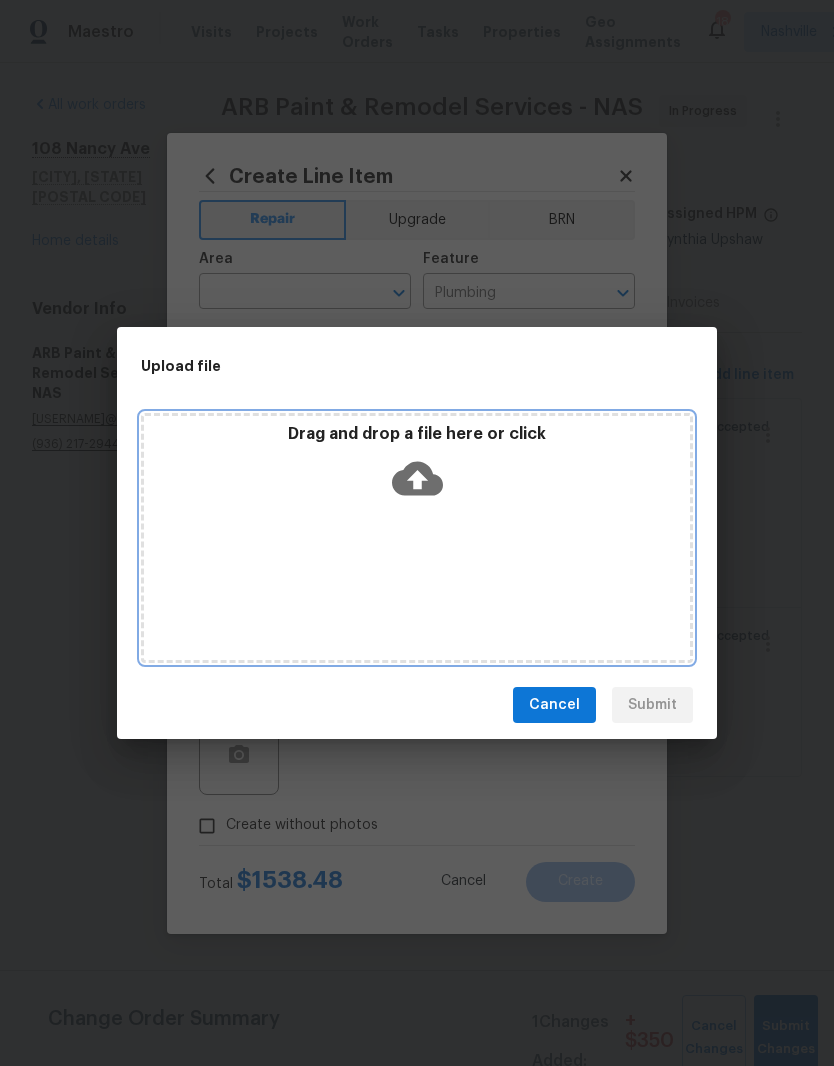 click on "Drag and drop a file here or click" at bounding box center (417, 467) 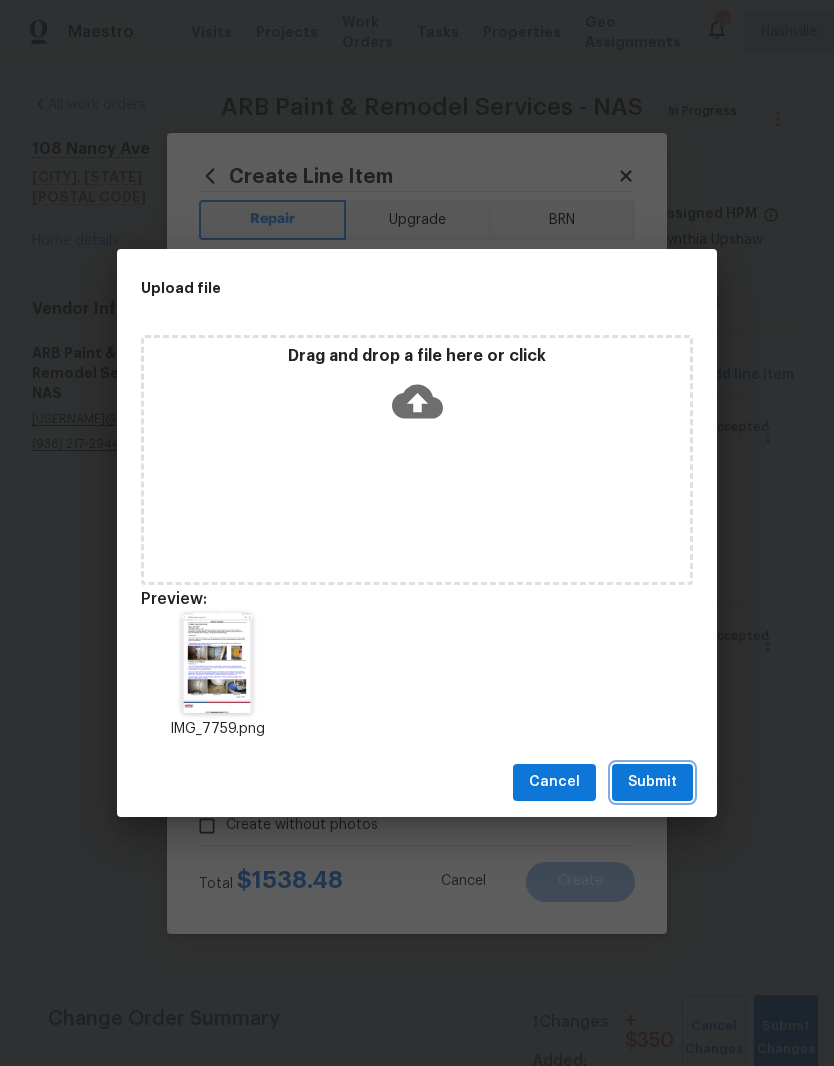 click on "Submit" at bounding box center (652, 782) 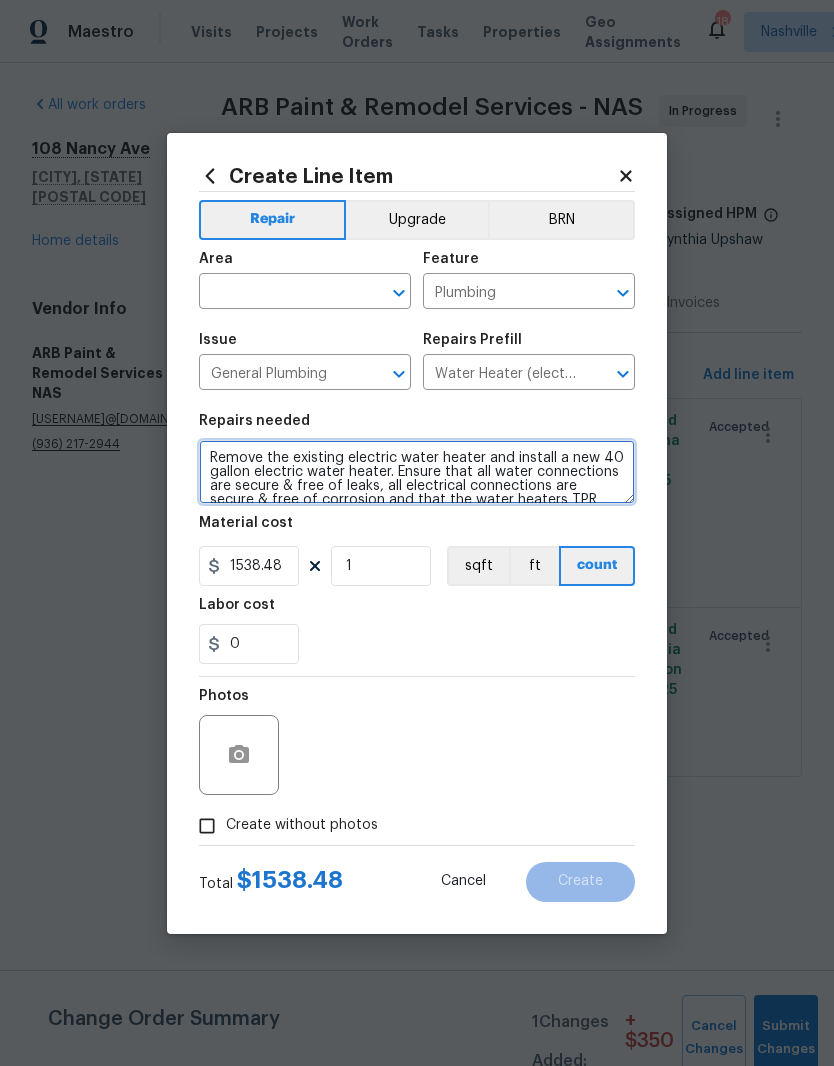 click on "Remove the existing electric water heater and install a new 40 gallon electric water heater. Ensure that all water connections are secure & free of leaks, all electrical connections are secure & free of corrosion and that the water heaters TPR exits to the exterior accordingly. Haul away and dispose of all debris properly." at bounding box center [417, 472] 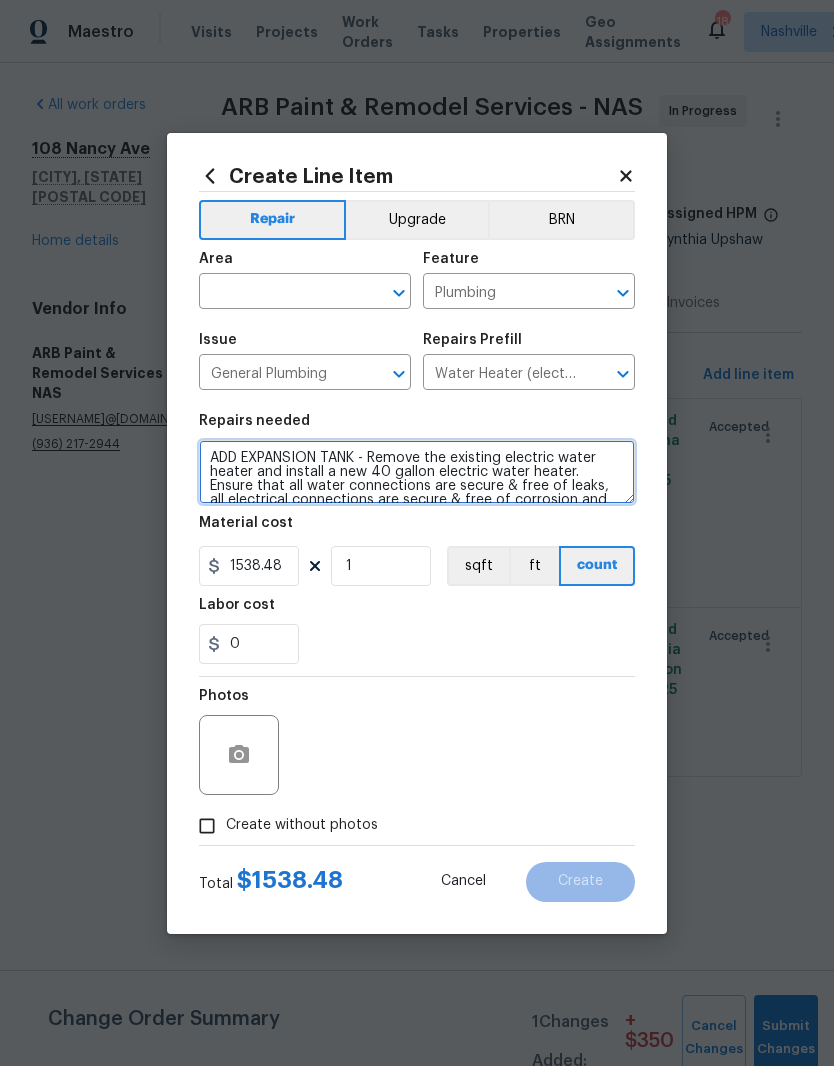 type on "ADD EXPANSION TANK - Remove the existing electric water heater and install a new 40 gallon electric water heater. Ensure that all water connections are secure & free of leaks, all electrical connections are secure & free of corrosion and that the water heaters TPR exits to the exterior accordingly. Haul away and dispose of all debris properly." 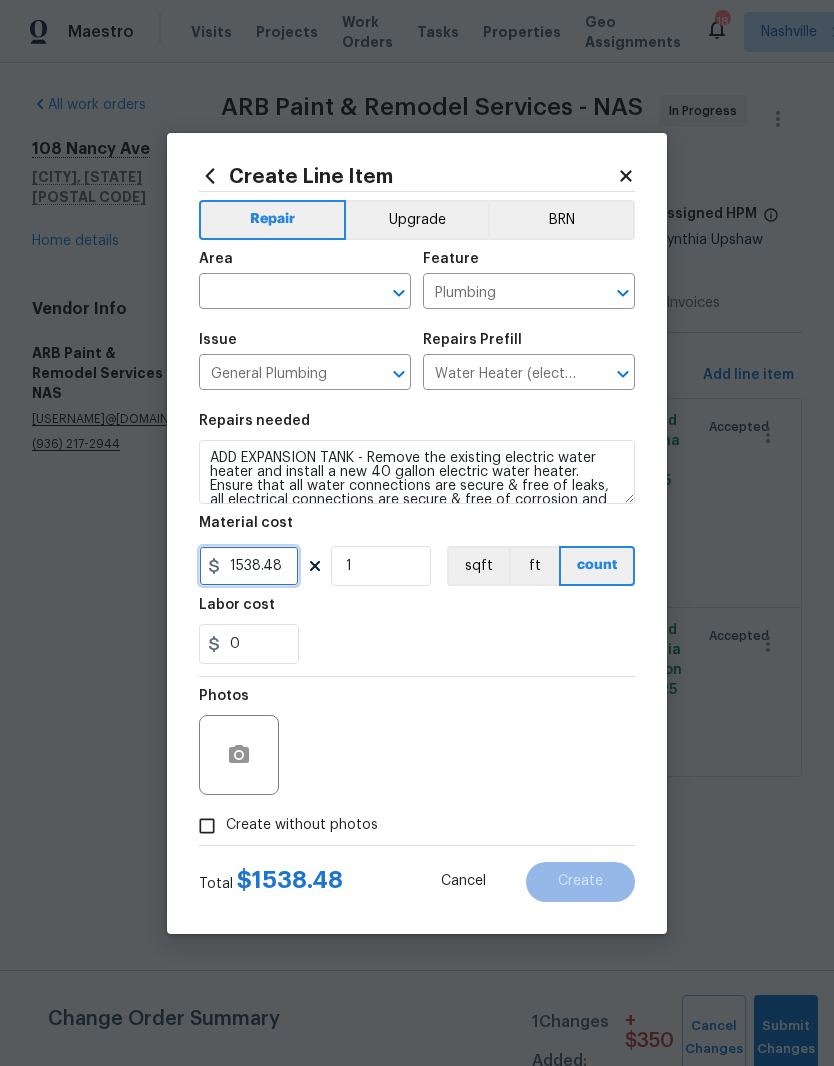 click on "1538.48" at bounding box center [249, 566] 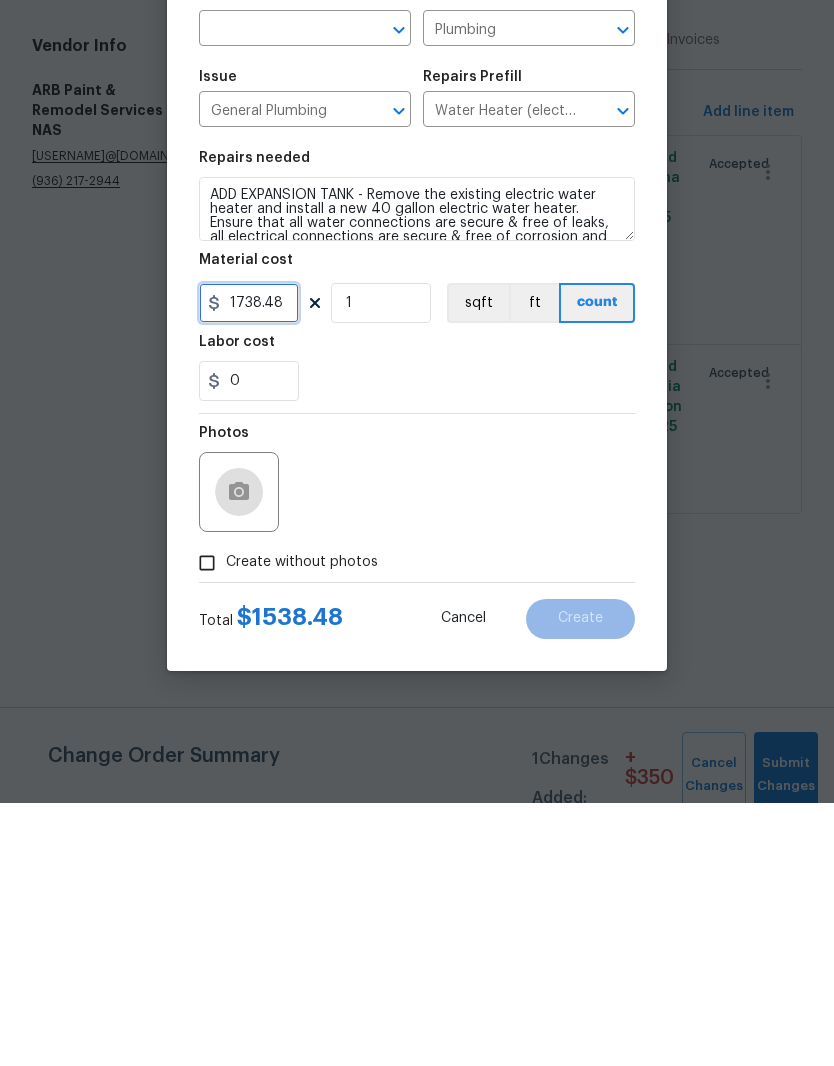 type on "1738.48" 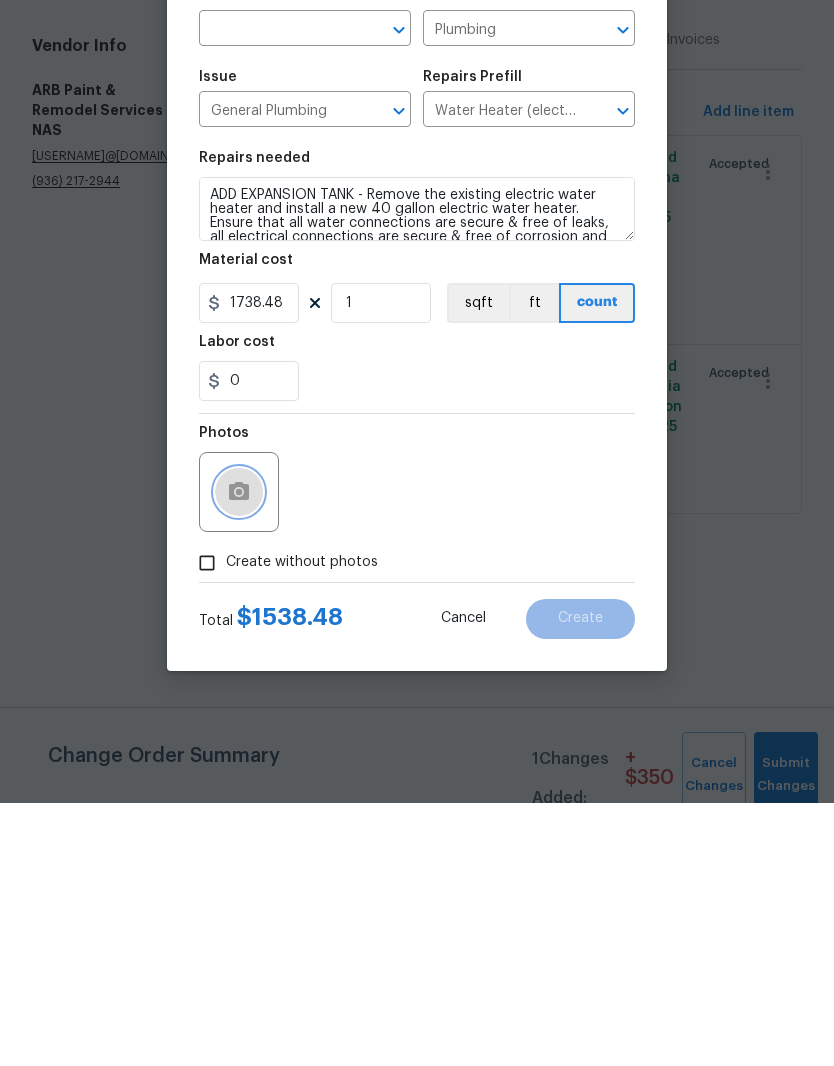 click at bounding box center [239, 755] 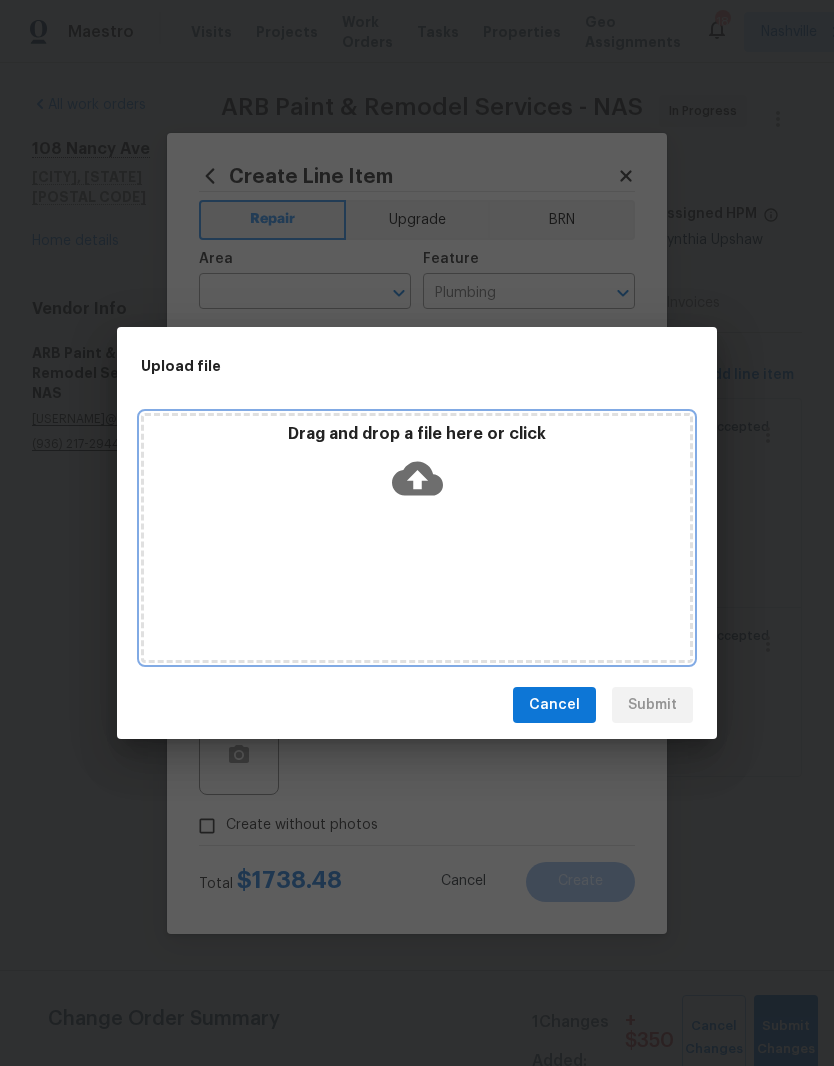 click on "Drag and drop a file here or click" at bounding box center (417, 538) 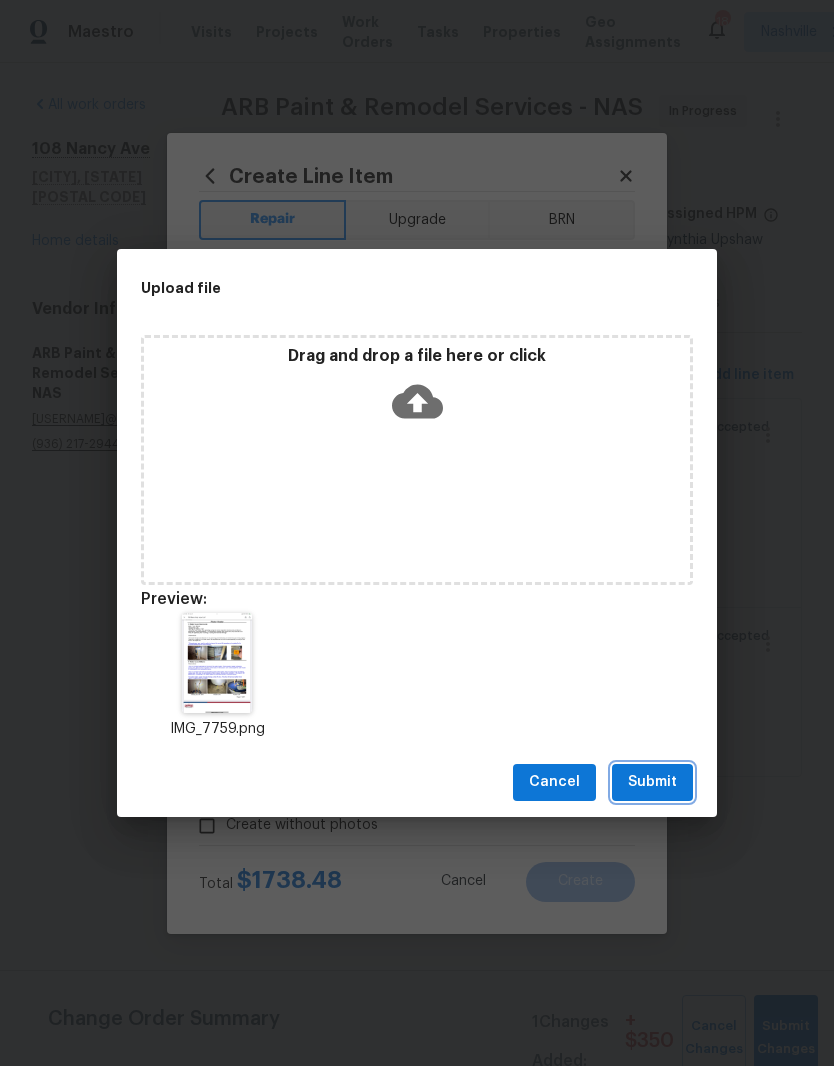 click on "Submit" at bounding box center [652, 782] 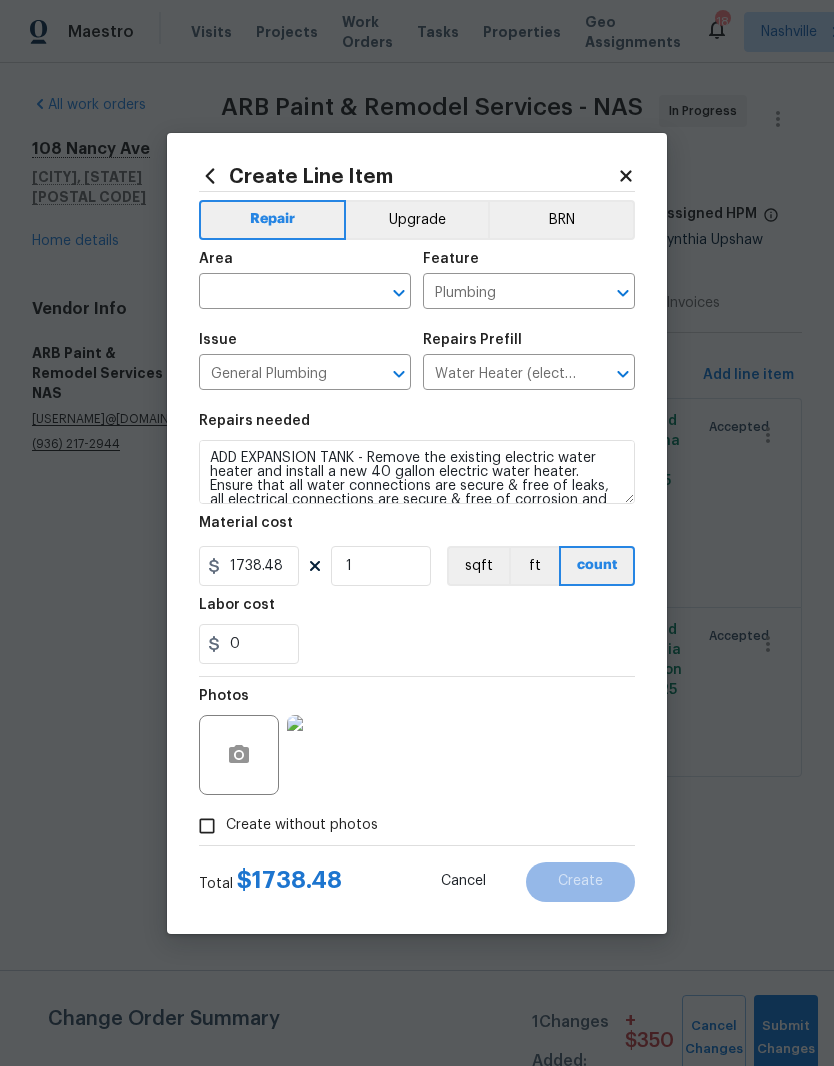click at bounding box center [277, 293] 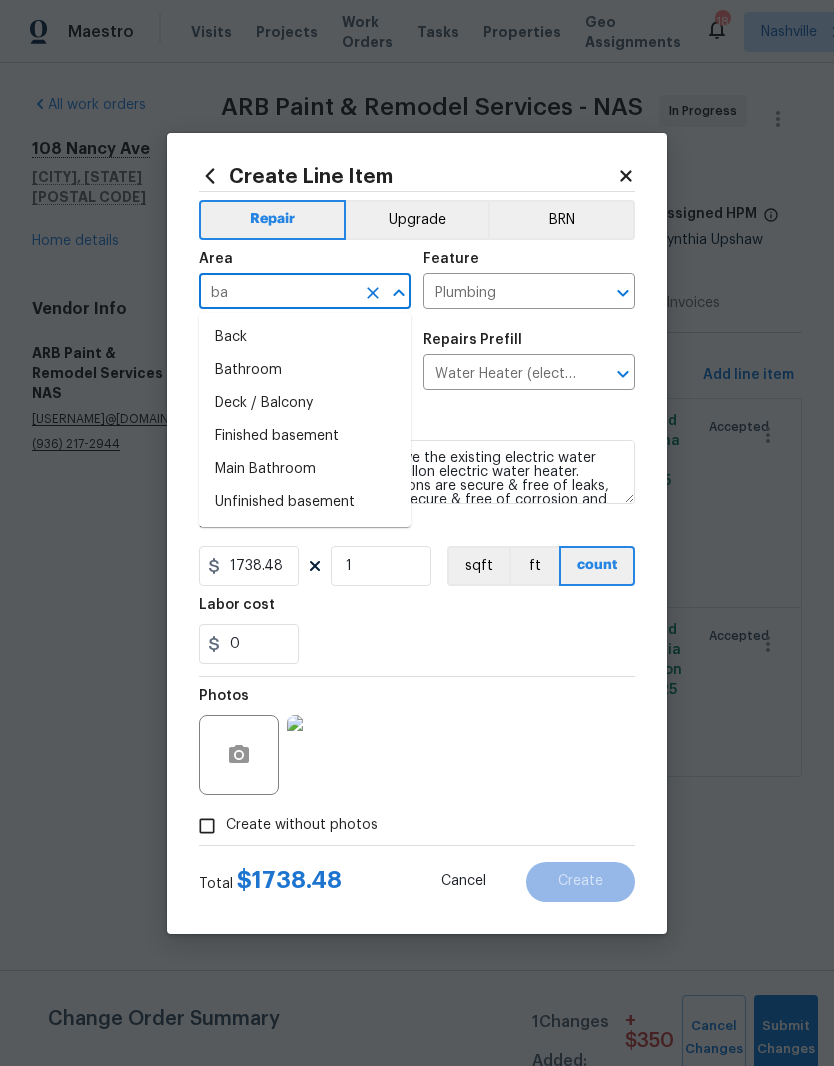 type on "b" 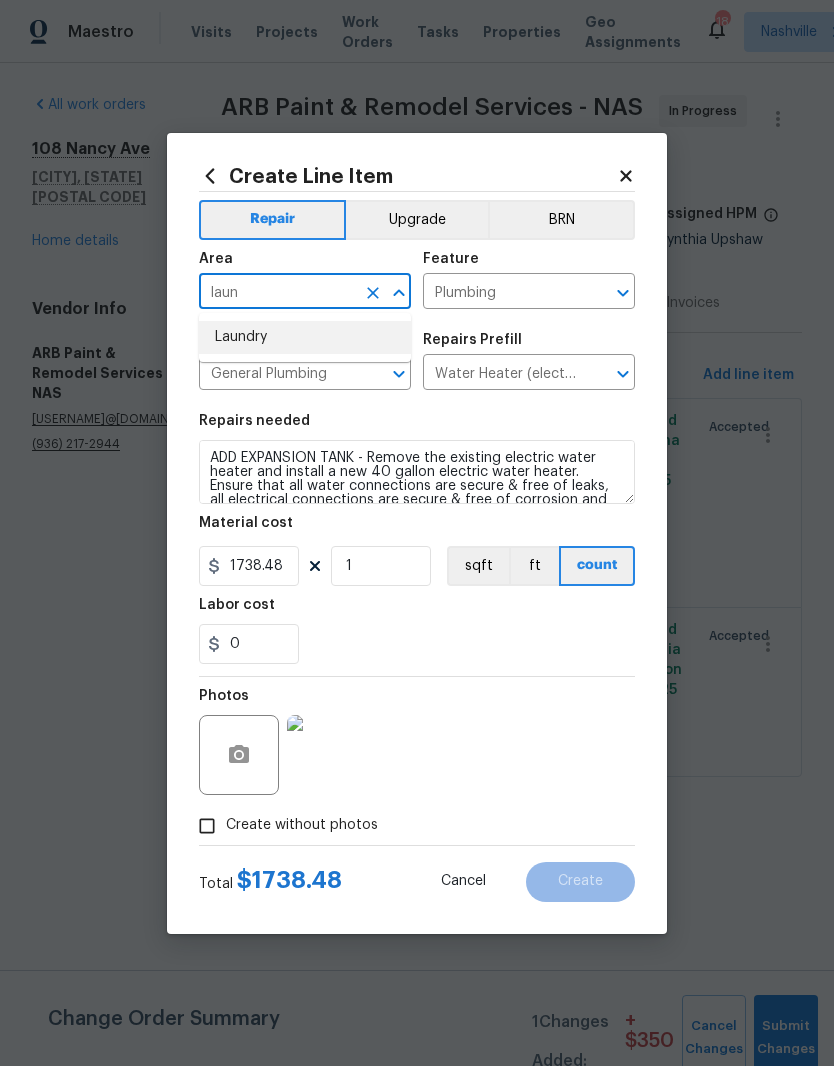 click on "Laundry" at bounding box center [305, 337] 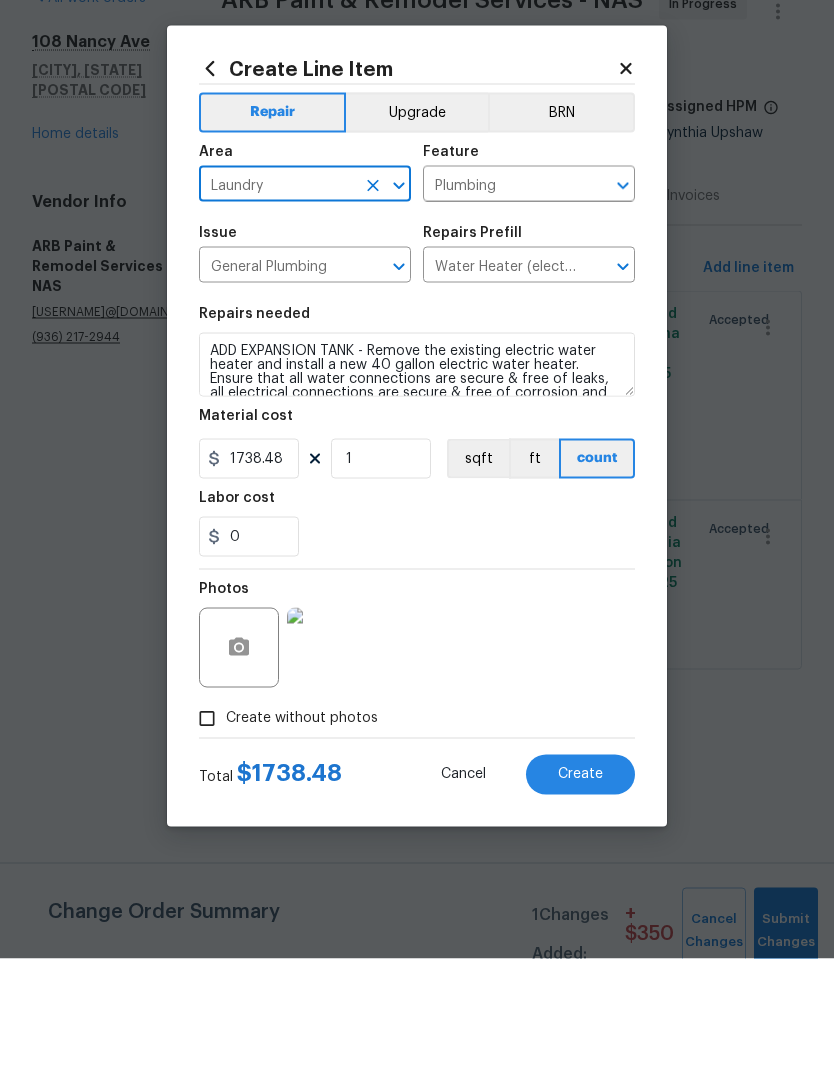 click 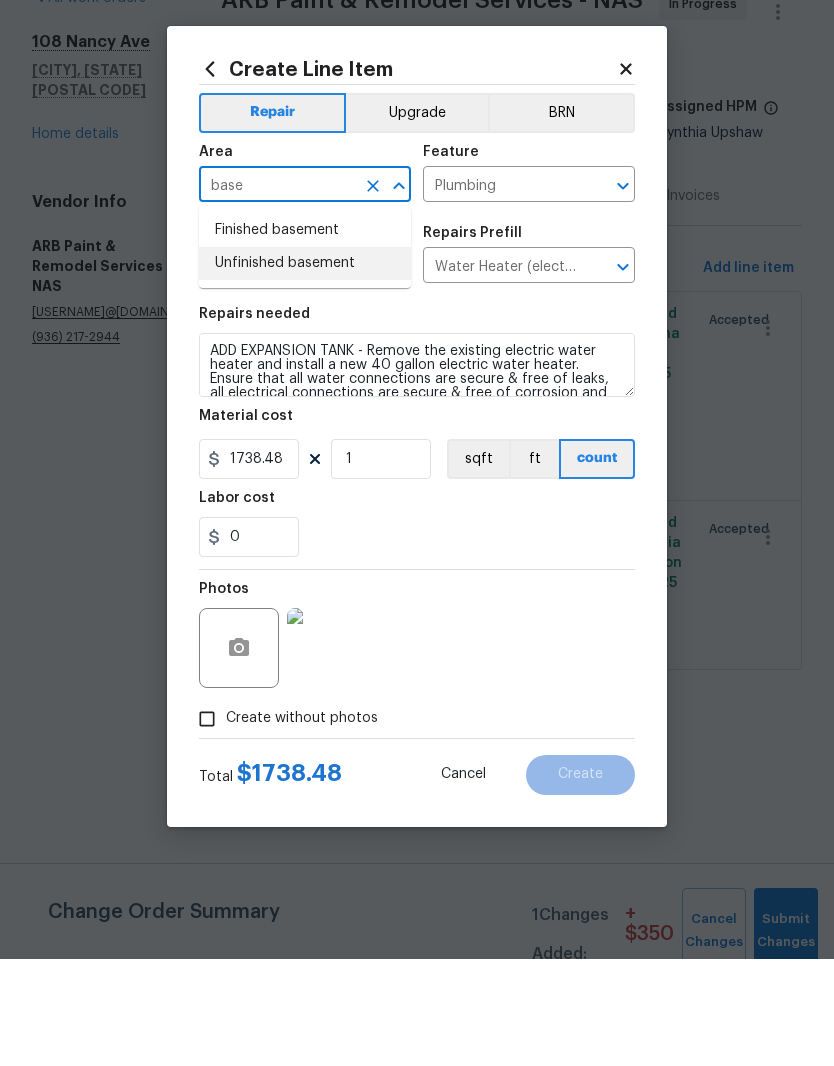 click on "Unfinished basement" at bounding box center (305, 370) 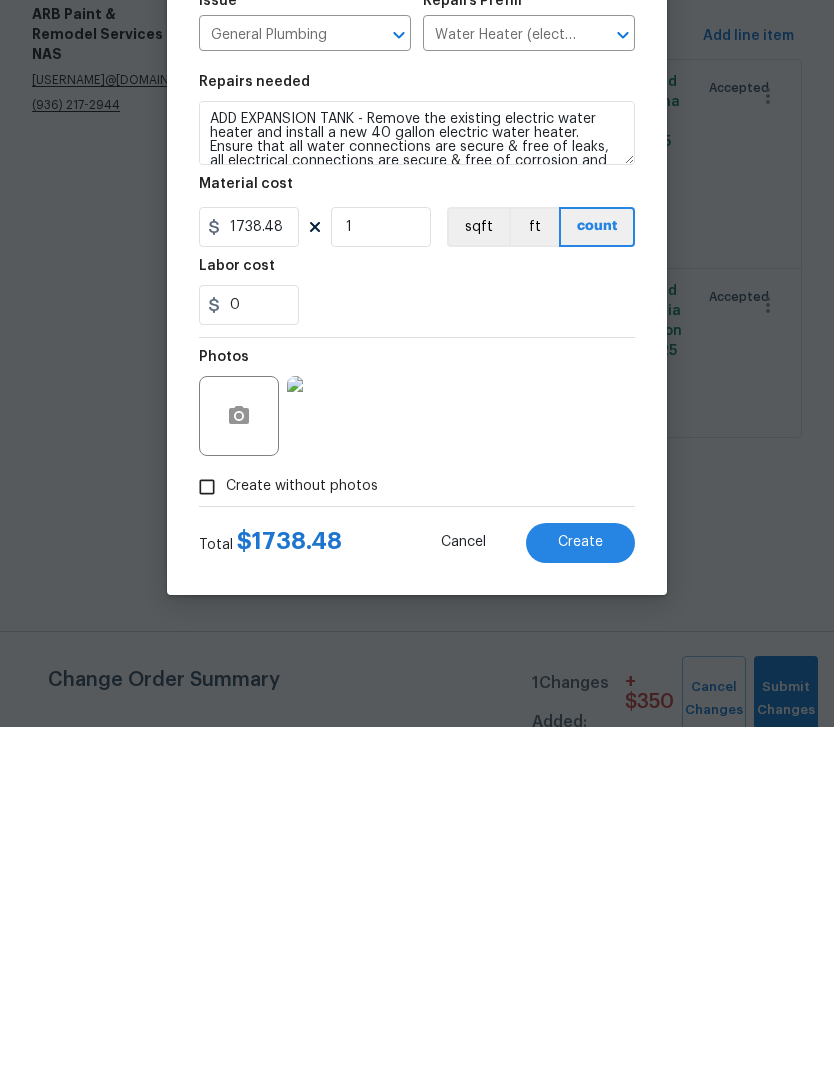 click on "Create" at bounding box center [580, 881] 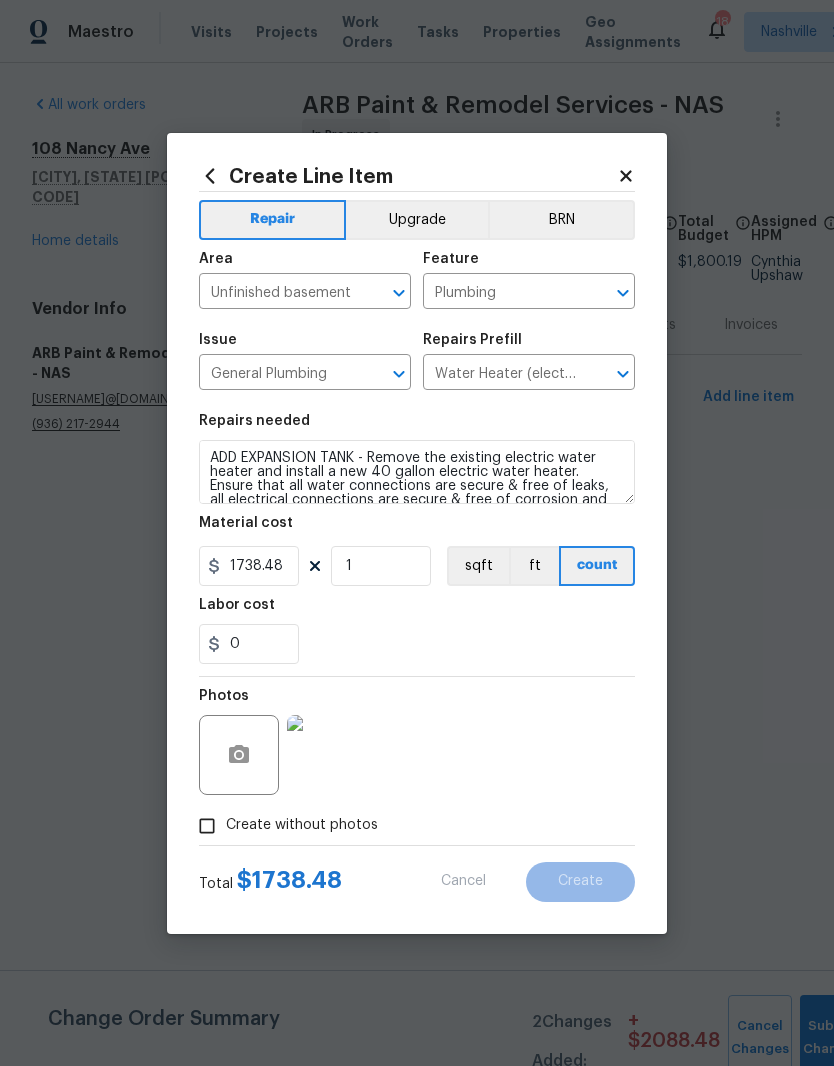 type on "0" 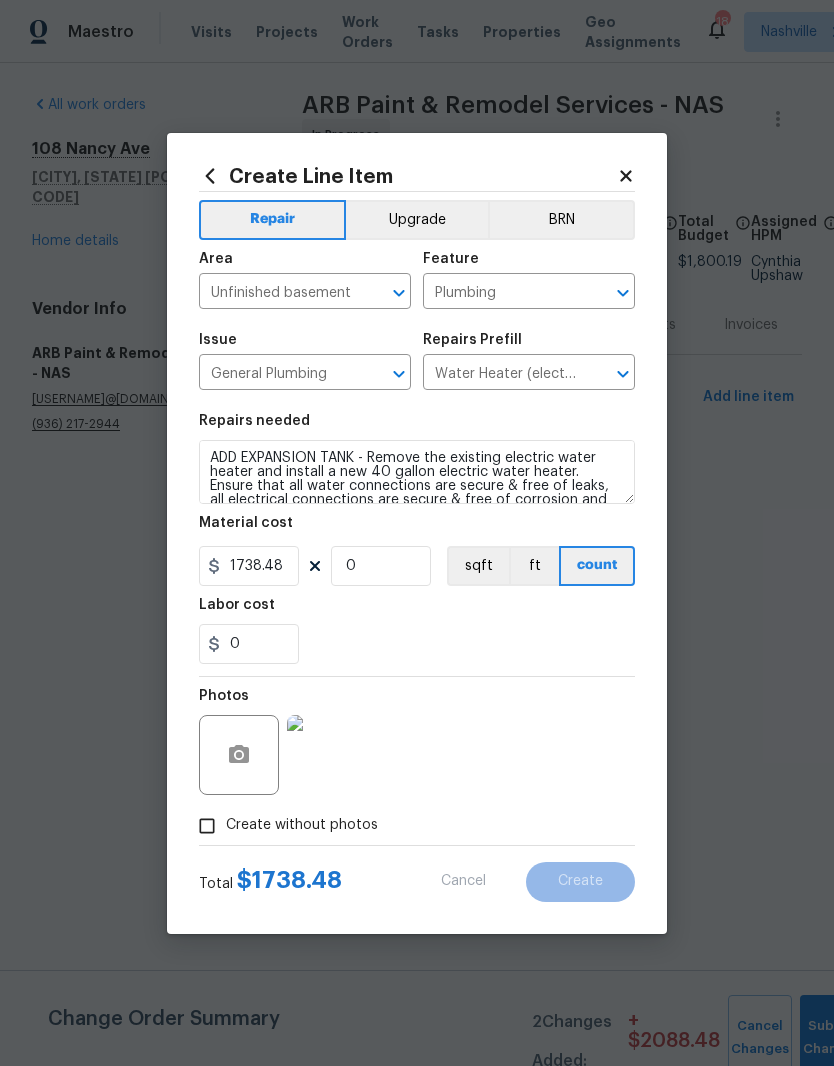 type 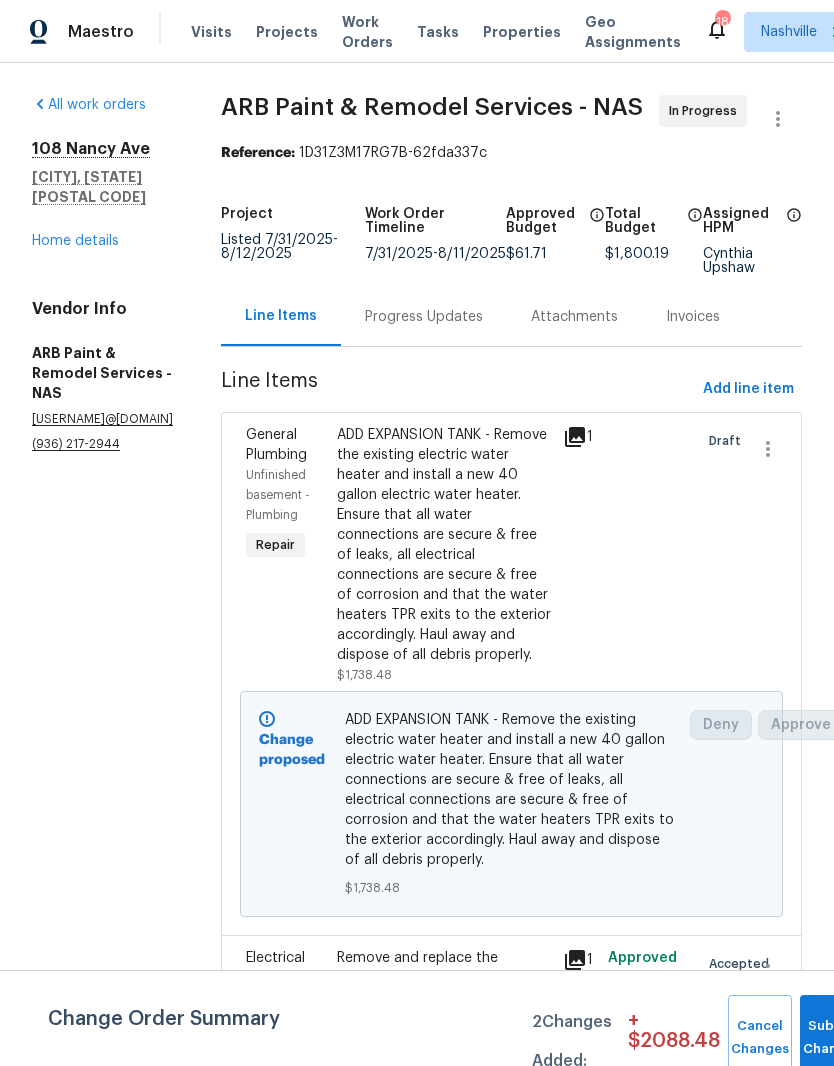 scroll, scrollTop: 0, scrollLeft: 0, axis: both 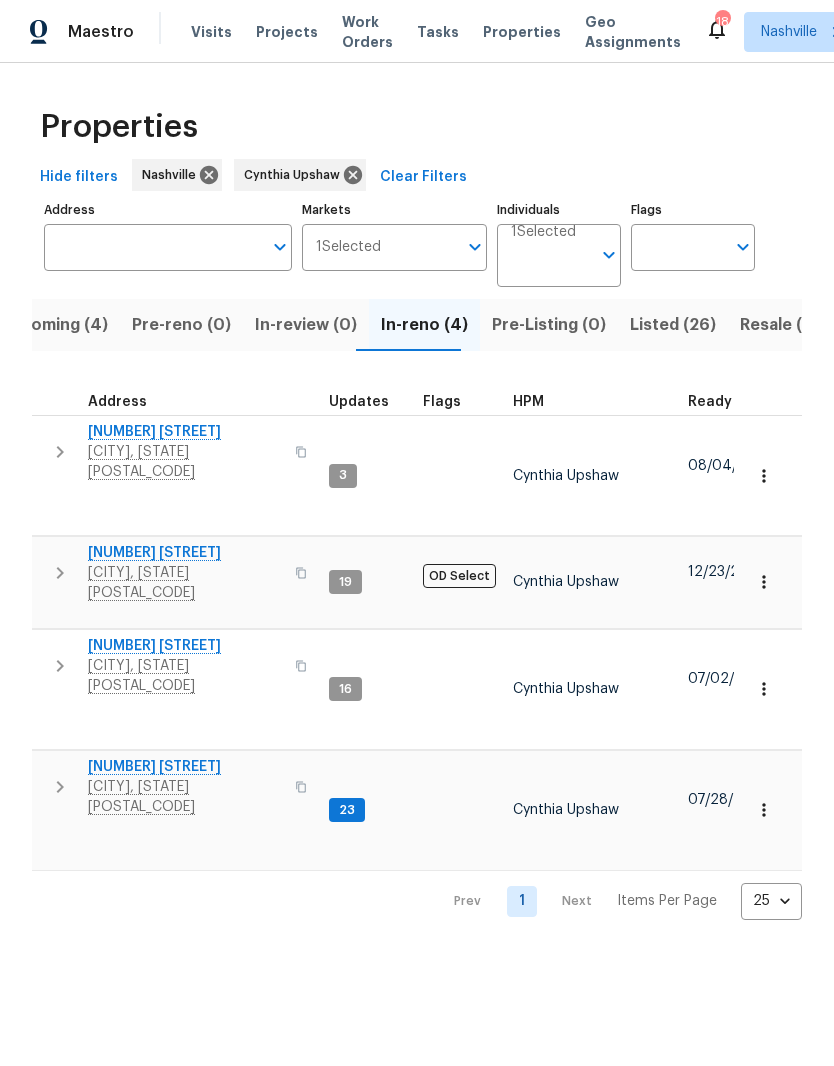 click on "Upcoming (4)" at bounding box center [53, 325] 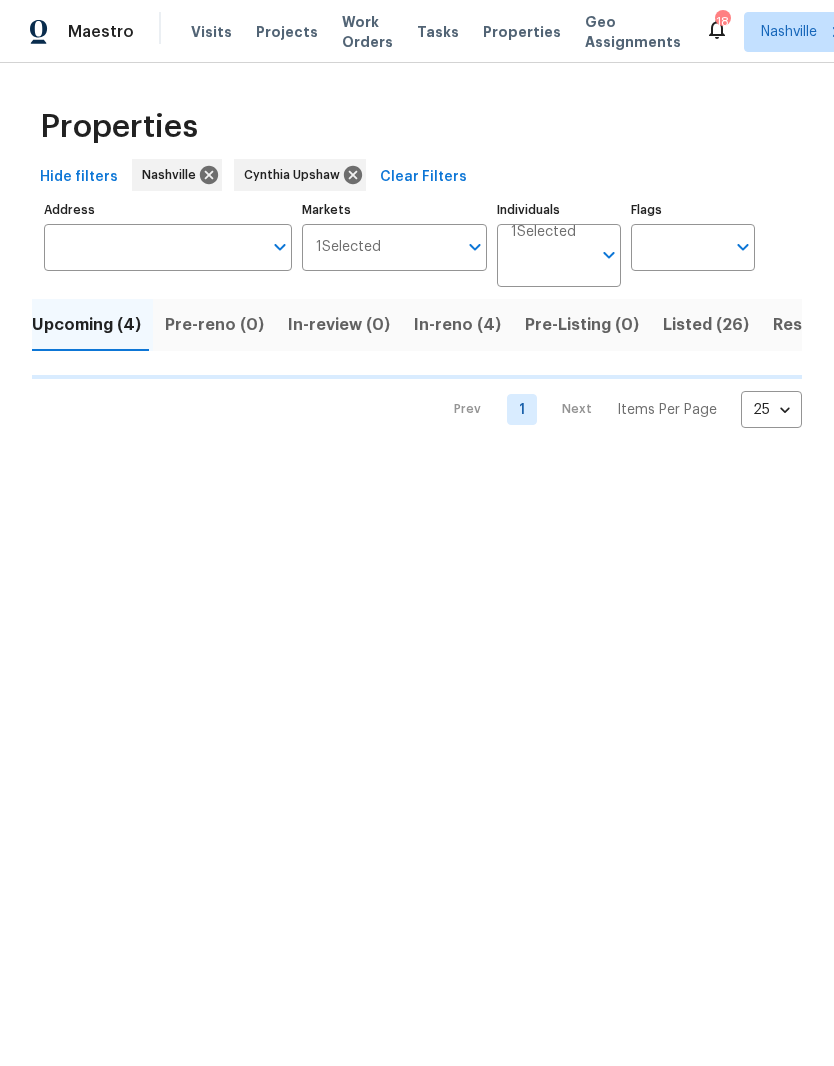 scroll, scrollTop: 0, scrollLeft: 0, axis: both 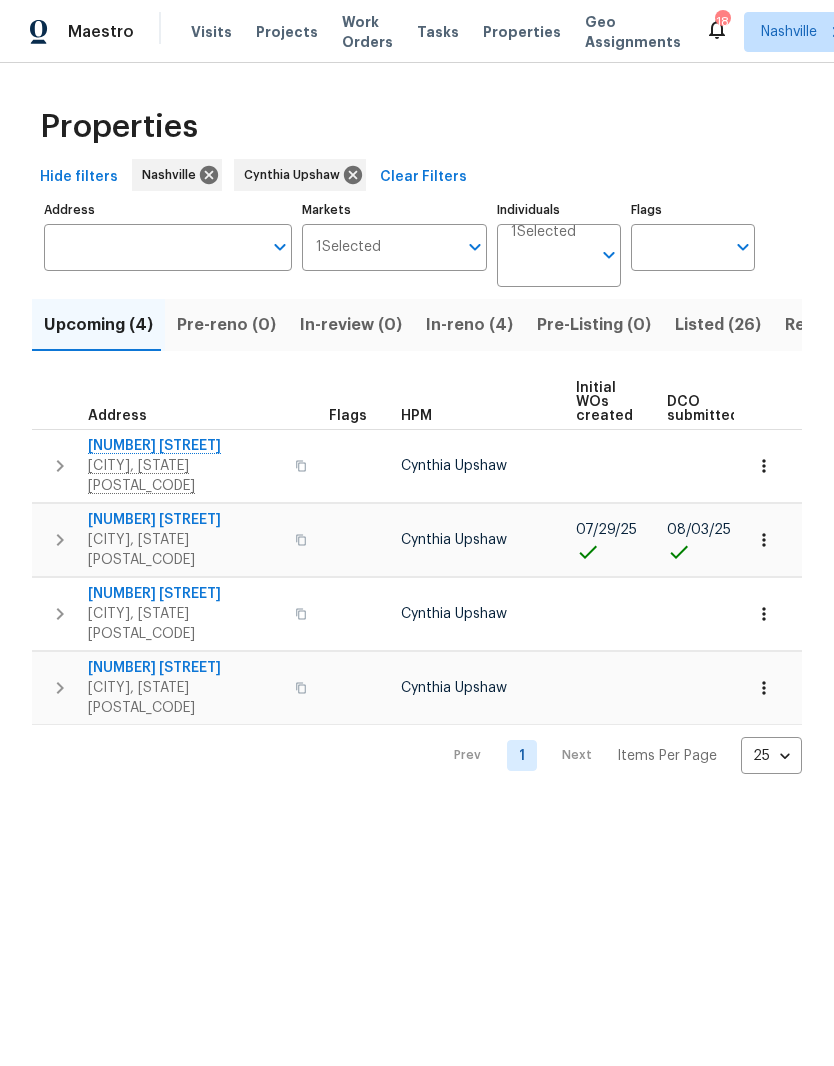 click on "[NUMBER] [STREET]" at bounding box center (185, 520) 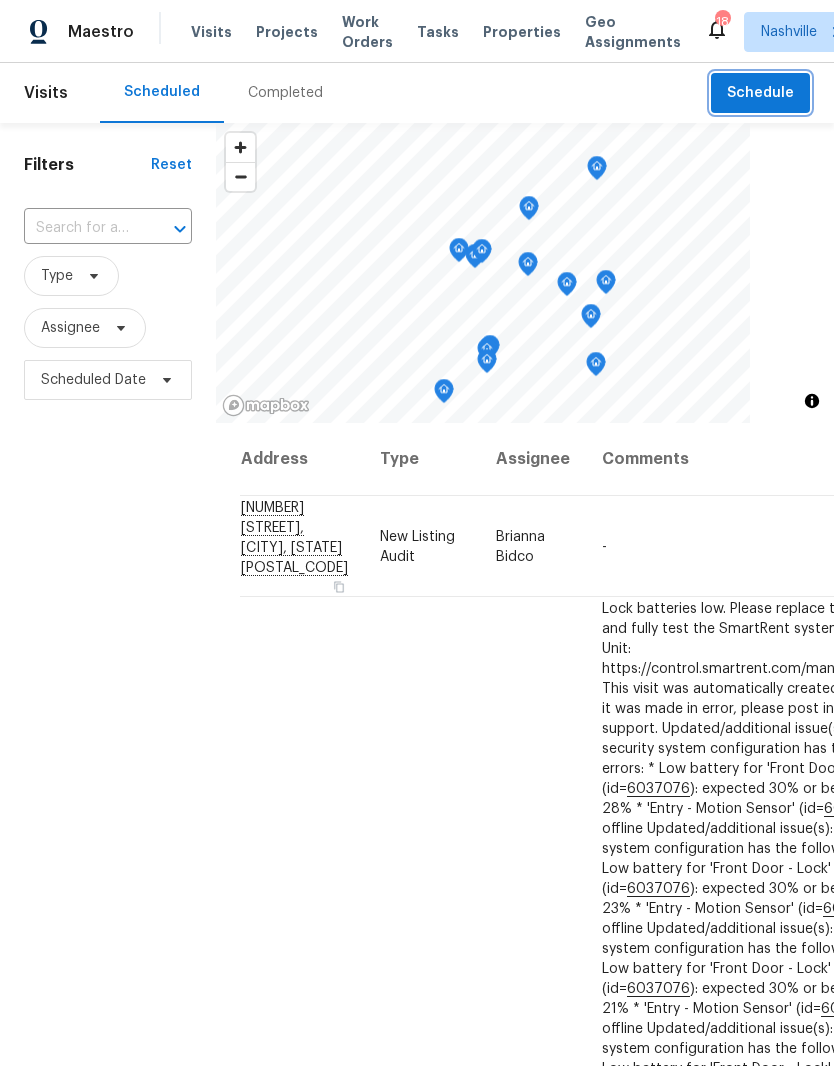 click on "Schedule" at bounding box center (760, 93) 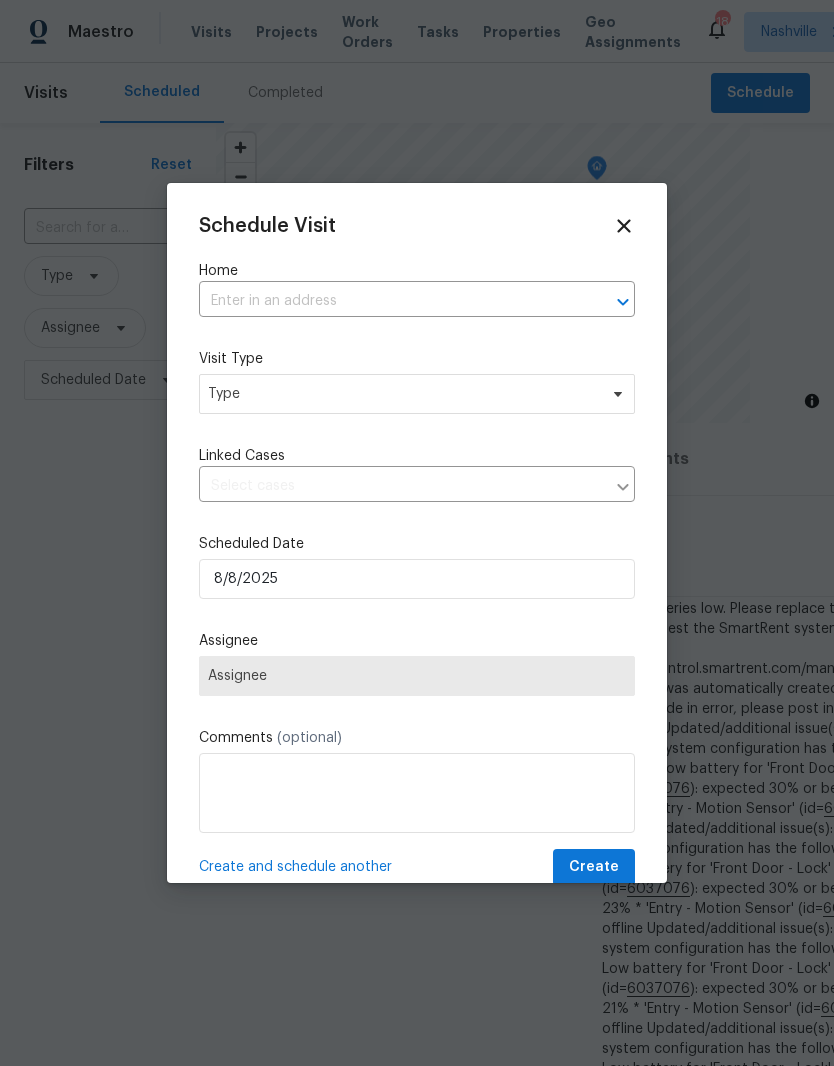 click at bounding box center [389, 301] 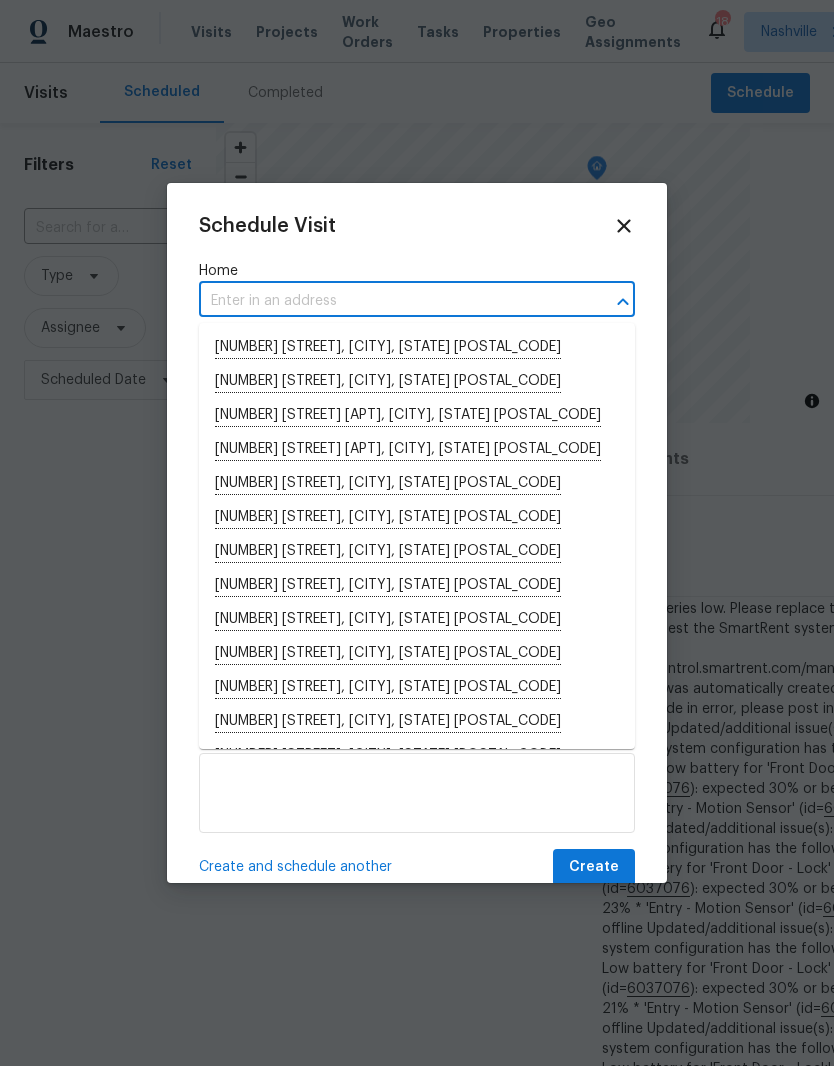 click at bounding box center (389, 301) 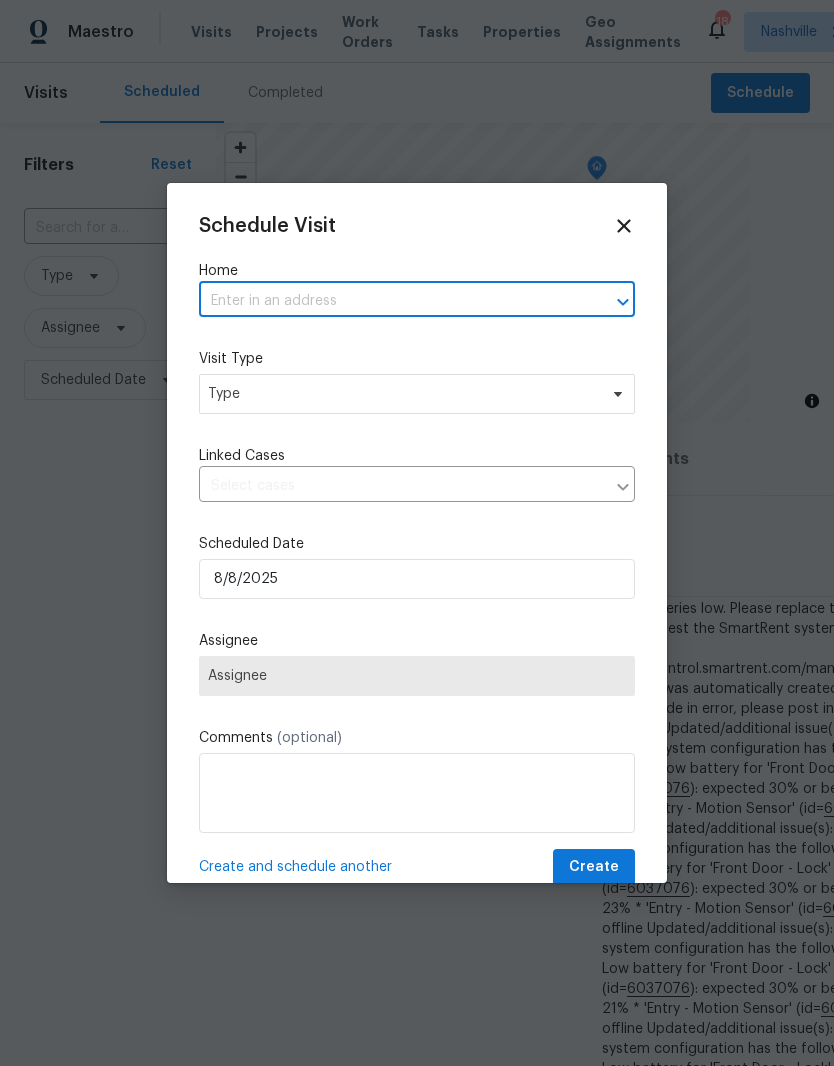 click at bounding box center [389, 301] 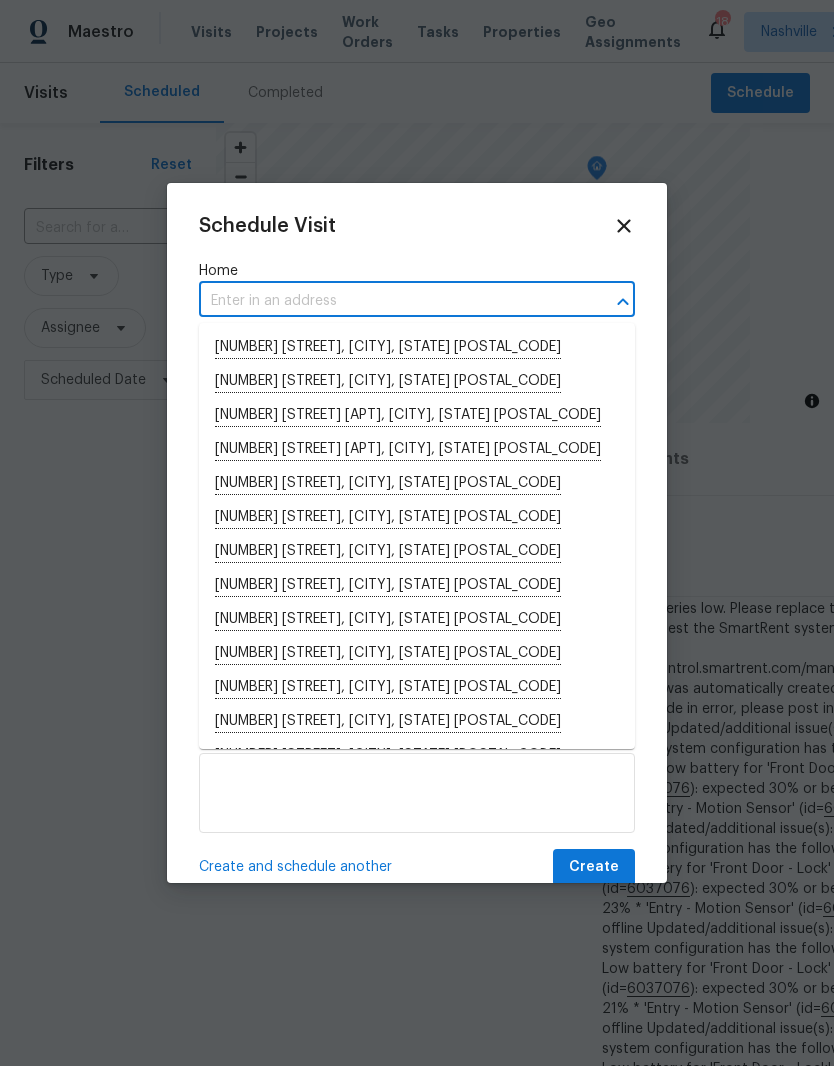click at bounding box center [389, 301] 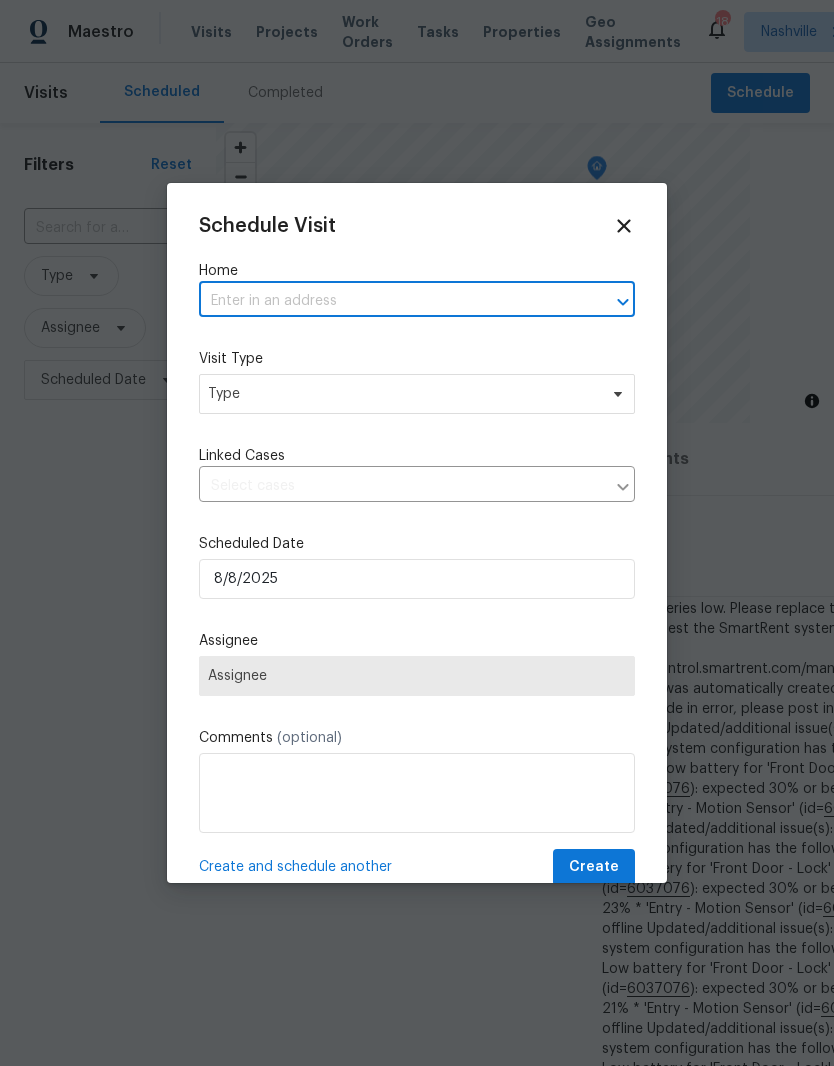 paste on "[NUMBER] [STREET], [CITY], [STATE] [POSTAL_CODE]" 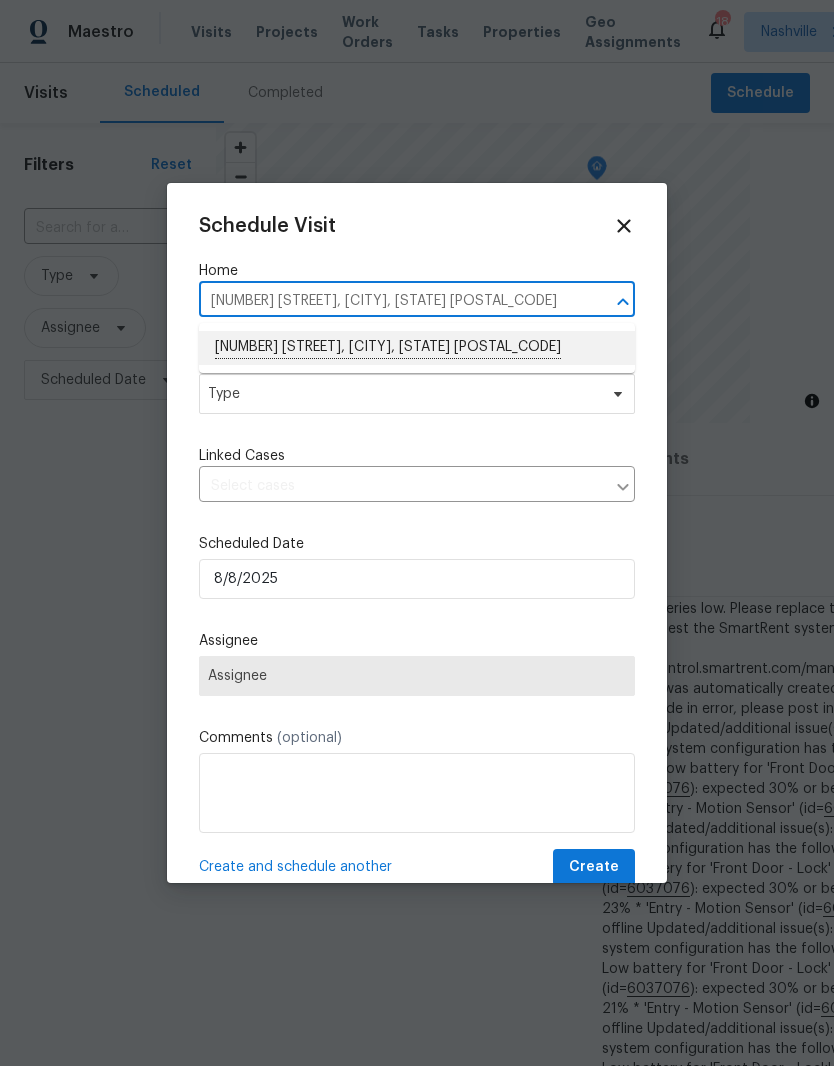 click on "[NUMBER] [STREET], [CITY], [STATE] [POSTAL_CODE]" at bounding box center [417, 348] 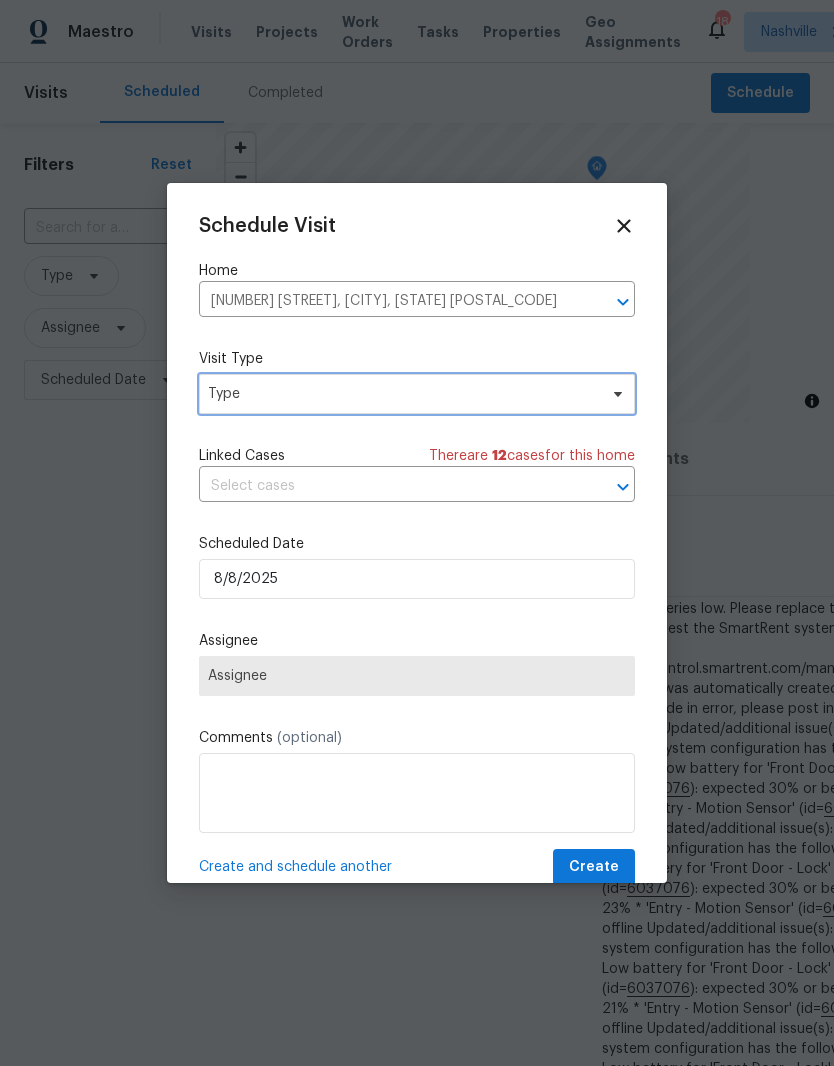 click on "Type" at bounding box center [417, 394] 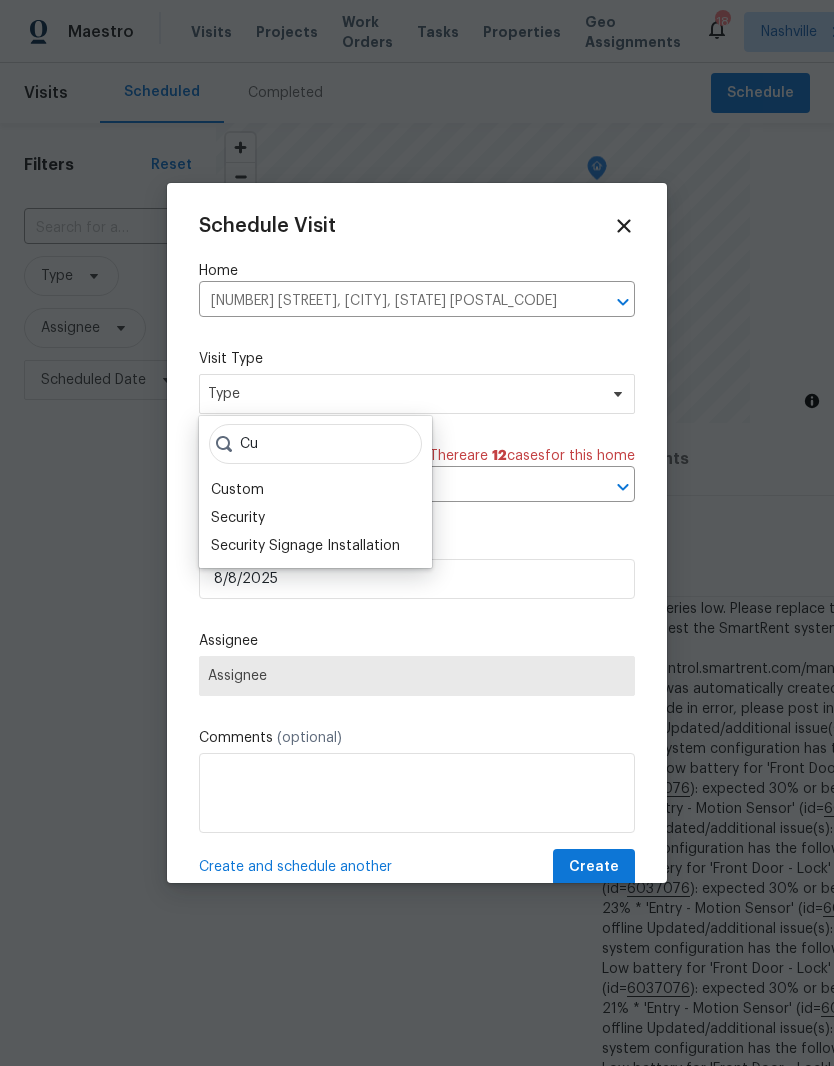 type on "C" 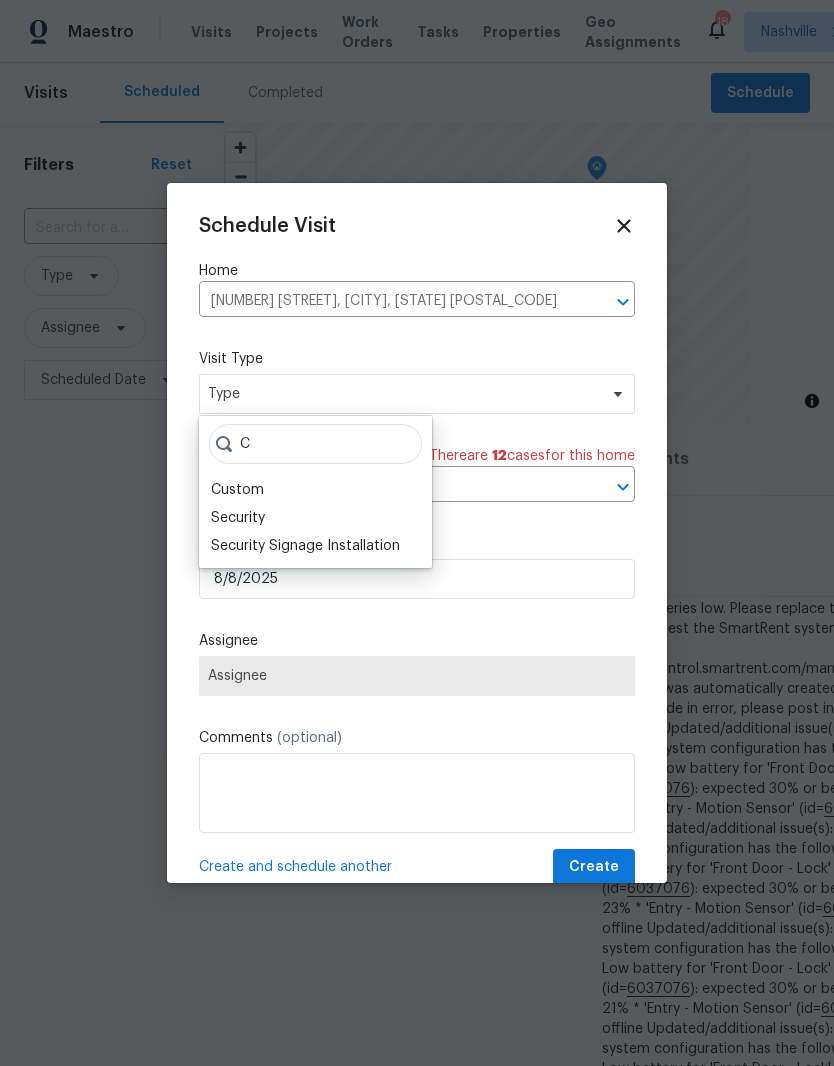 type 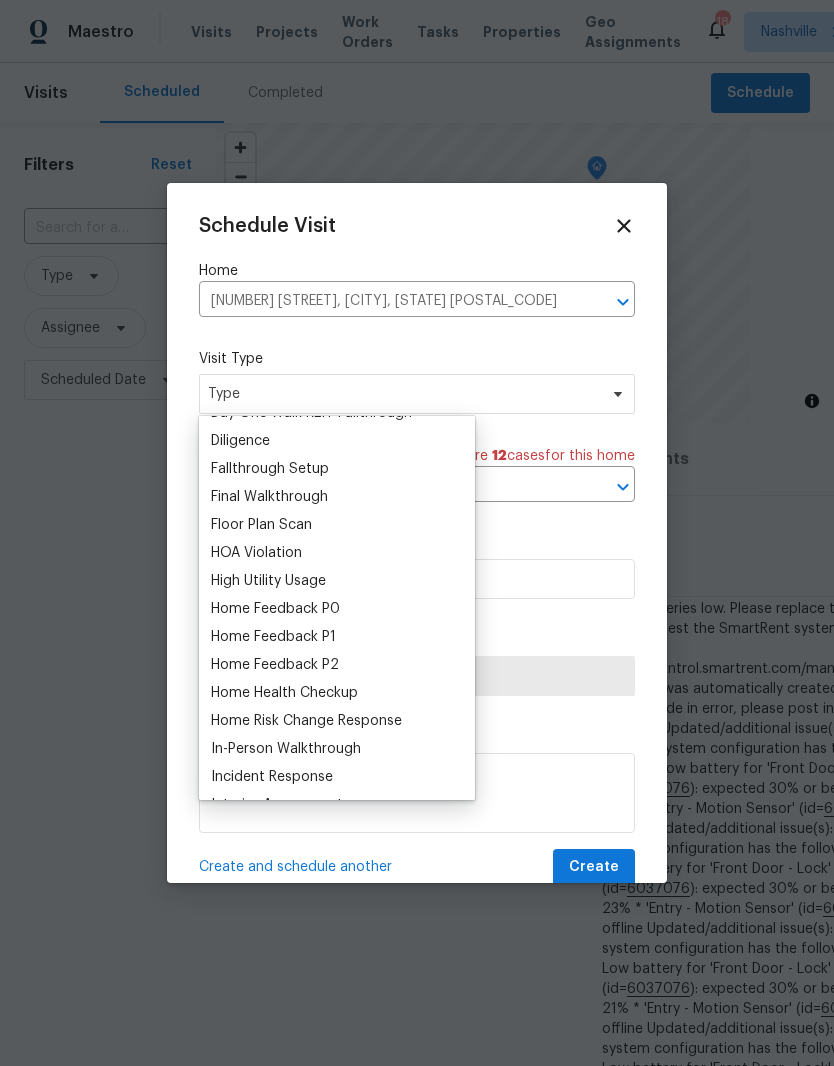 scroll, scrollTop: 443, scrollLeft: 0, axis: vertical 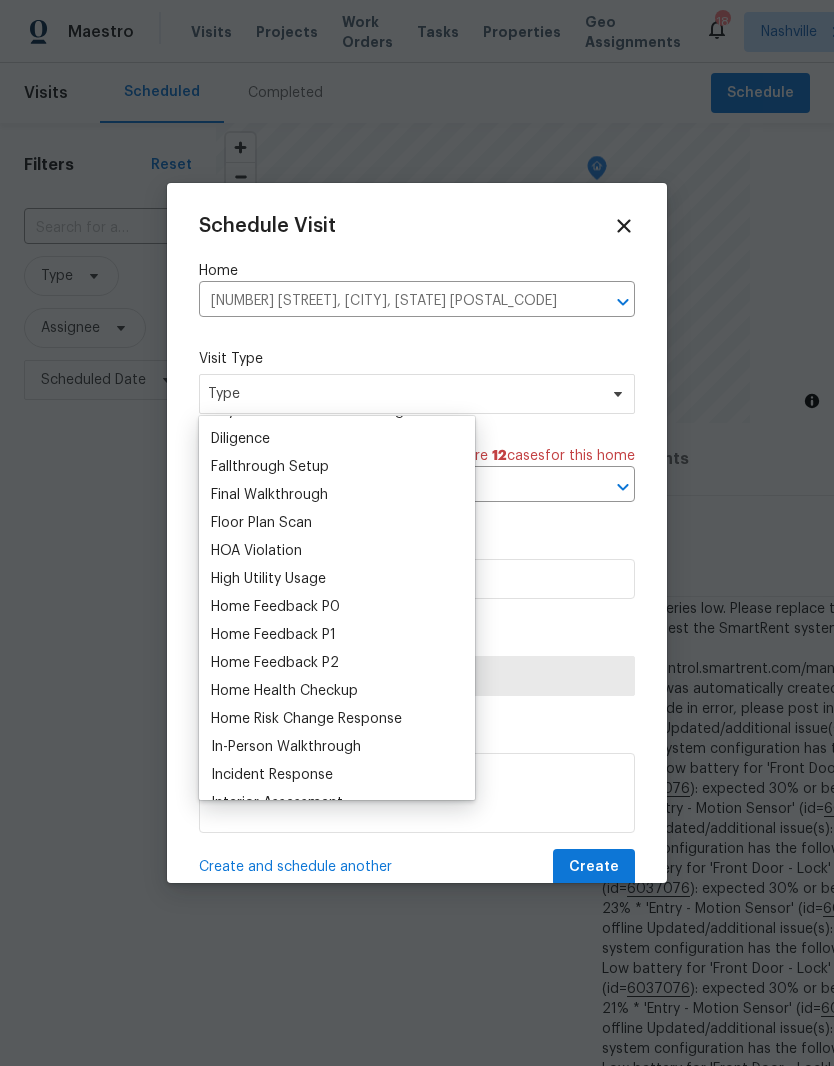 click on "Floor Plan Scan" at bounding box center (261, 523) 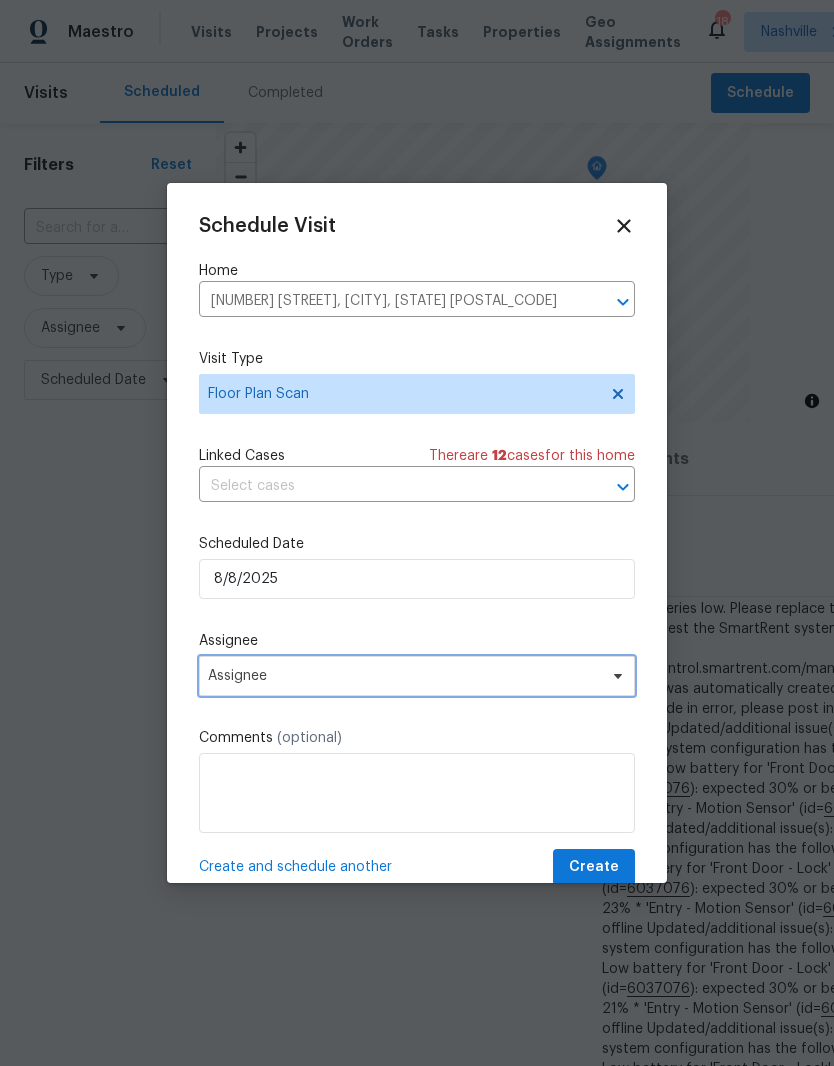 click 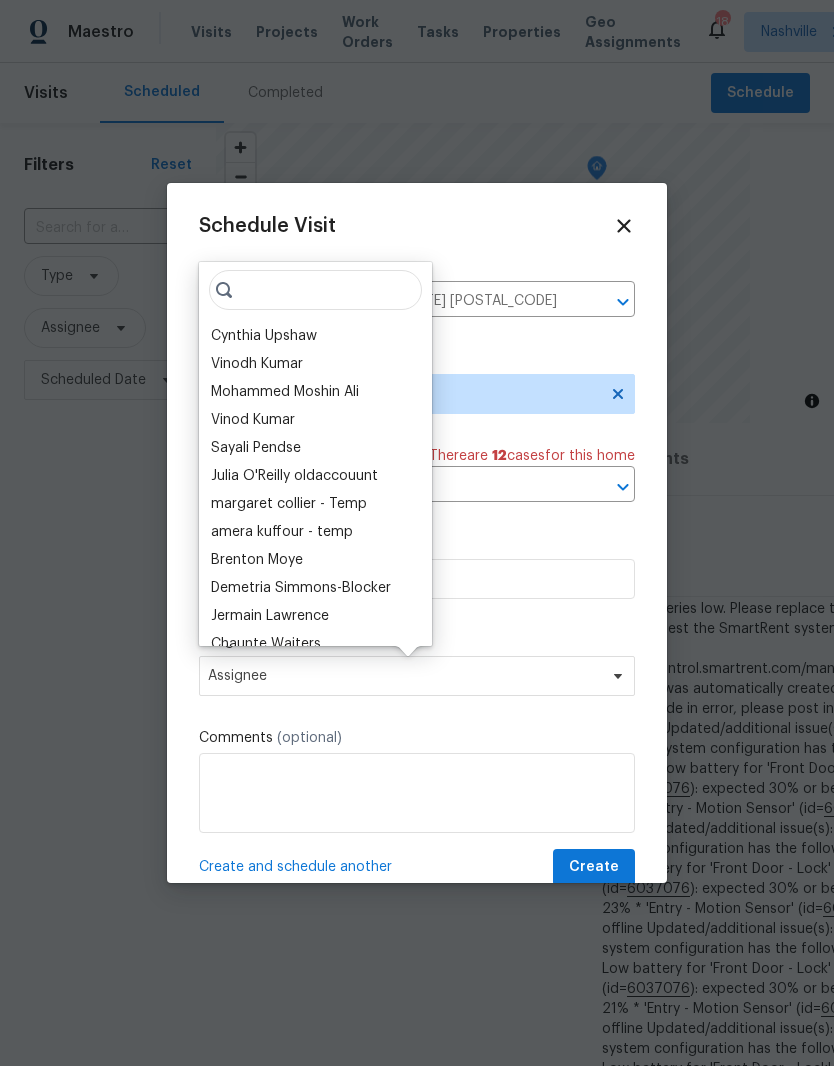 click on "Cynthia Upshaw" at bounding box center (264, 336) 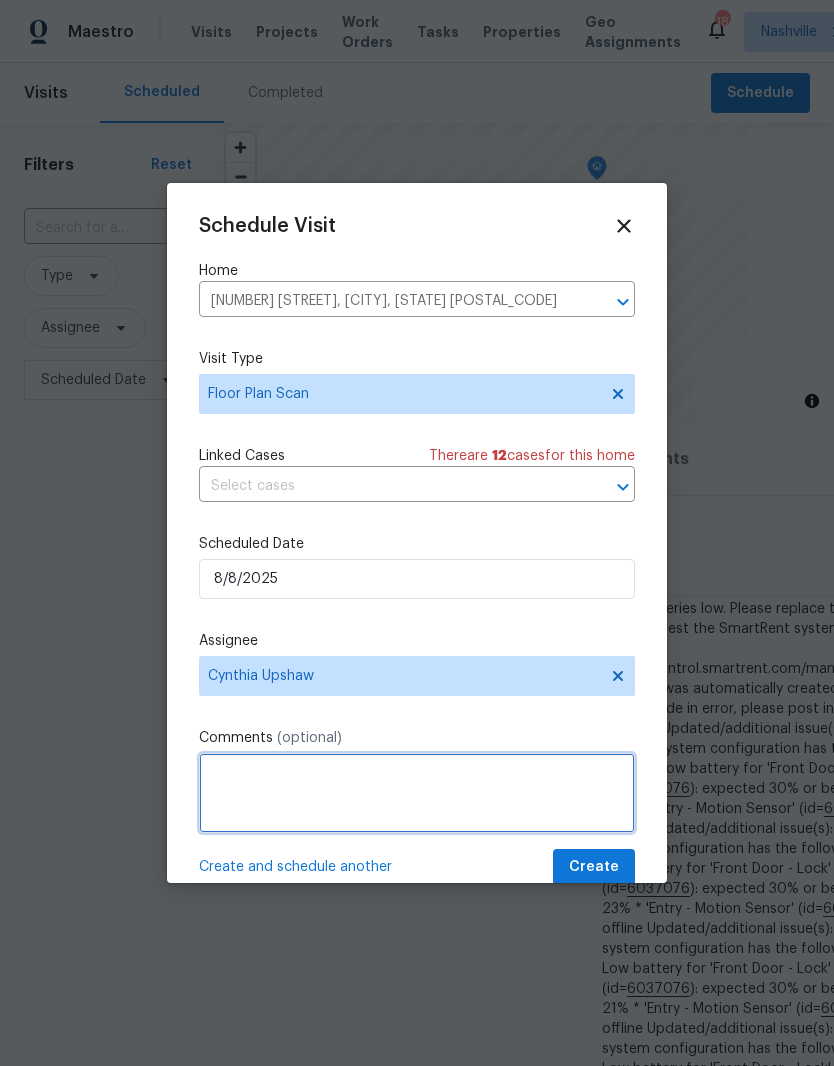 click at bounding box center (417, 793) 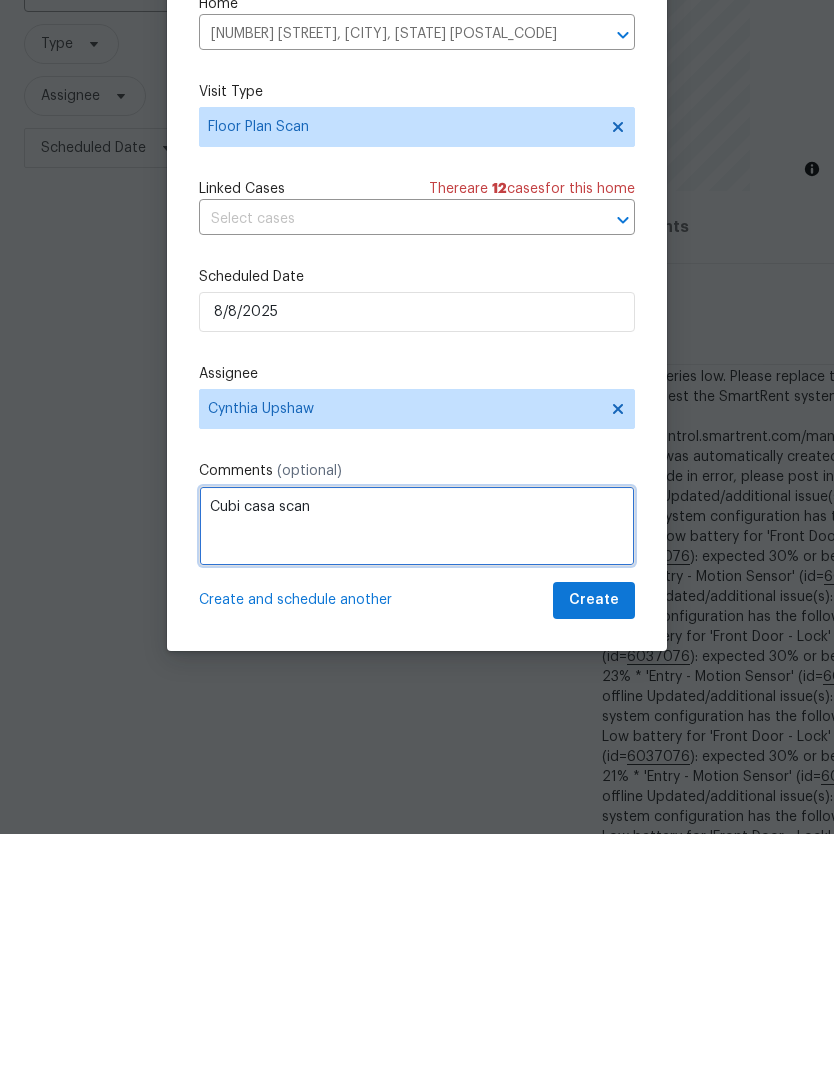 scroll, scrollTop: 39, scrollLeft: 0, axis: vertical 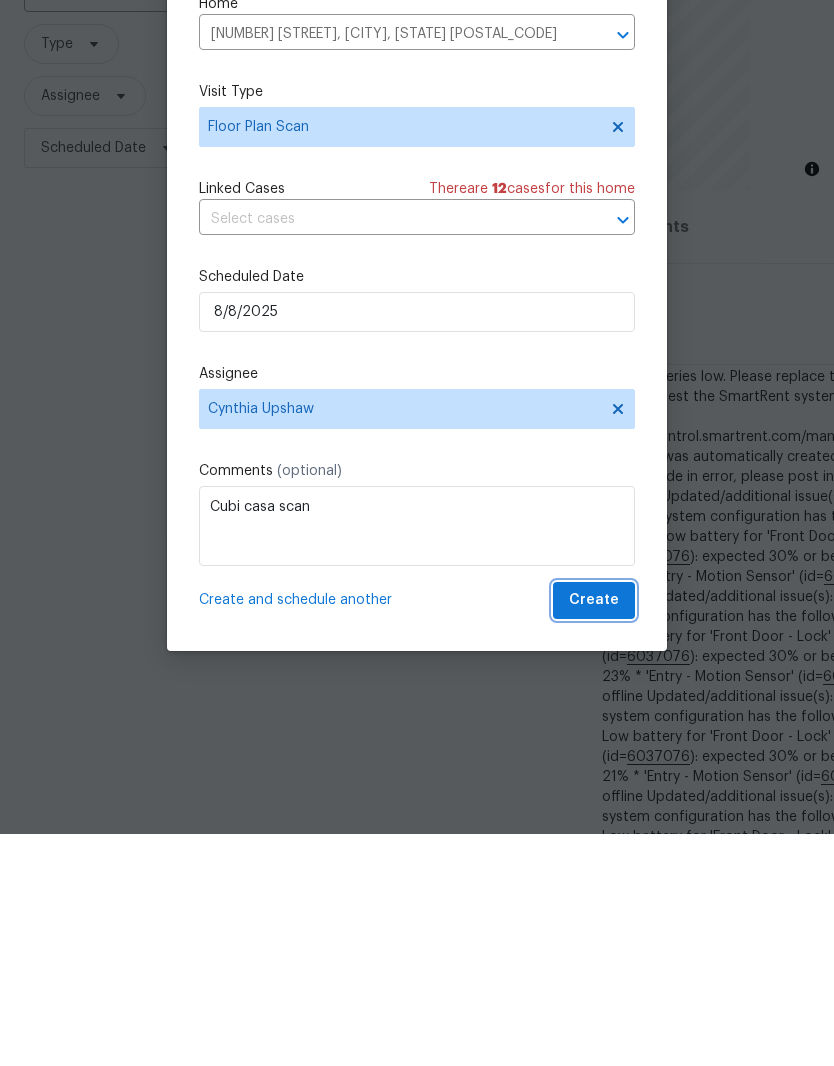 click on "Create" at bounding box center [594, 832] 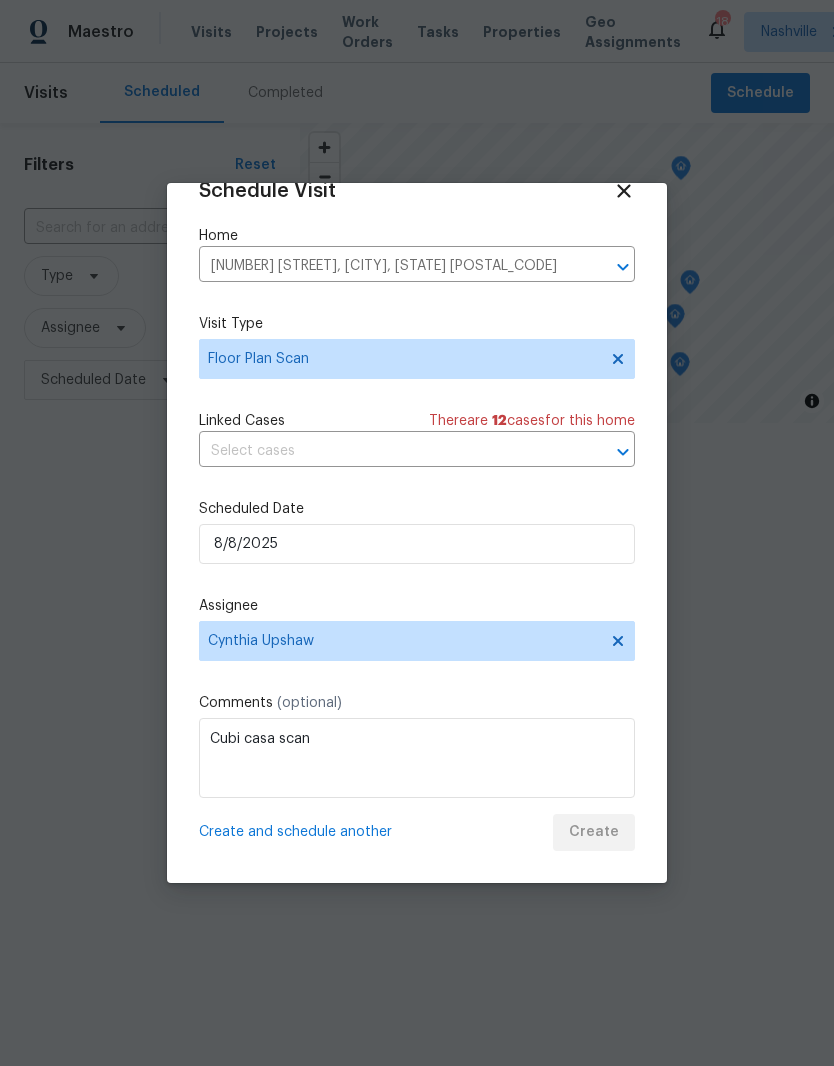 scroll, scrollTop: 0, scrollLeft: 0, axis: both 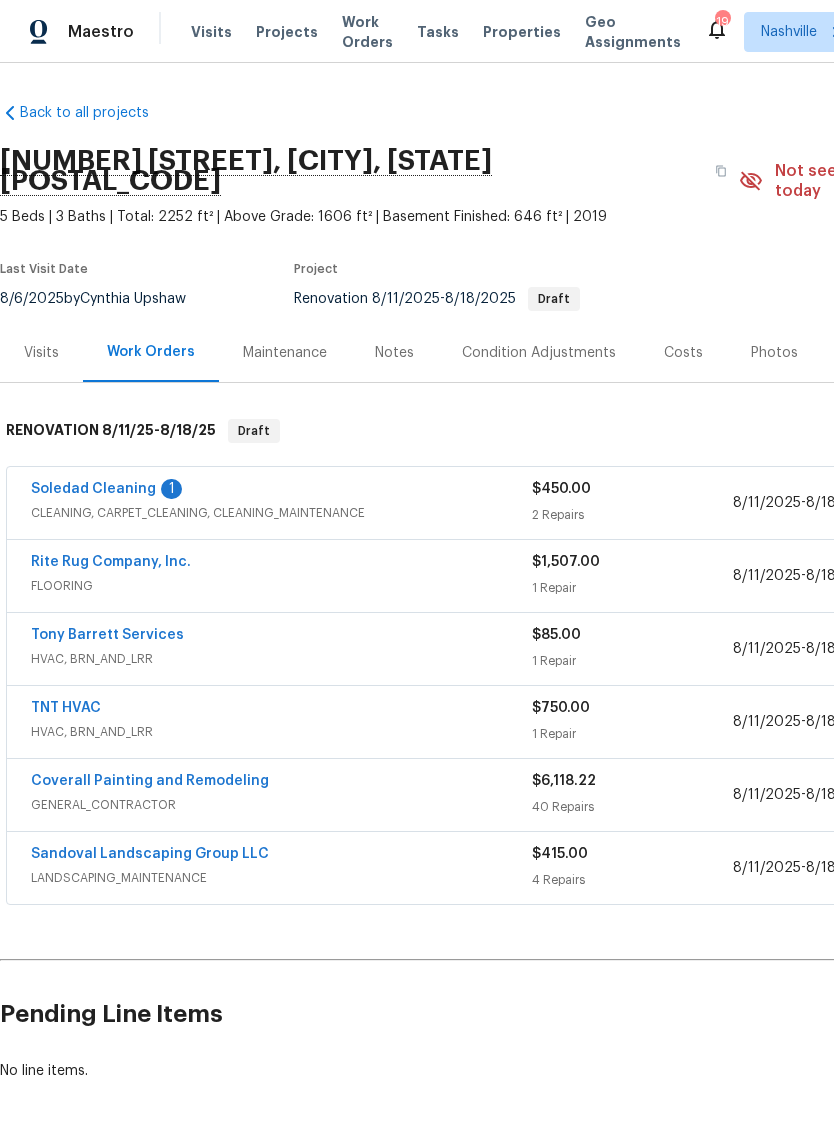 click on "Coverall Painting and Remodeling" at bounding box center [150, 781] 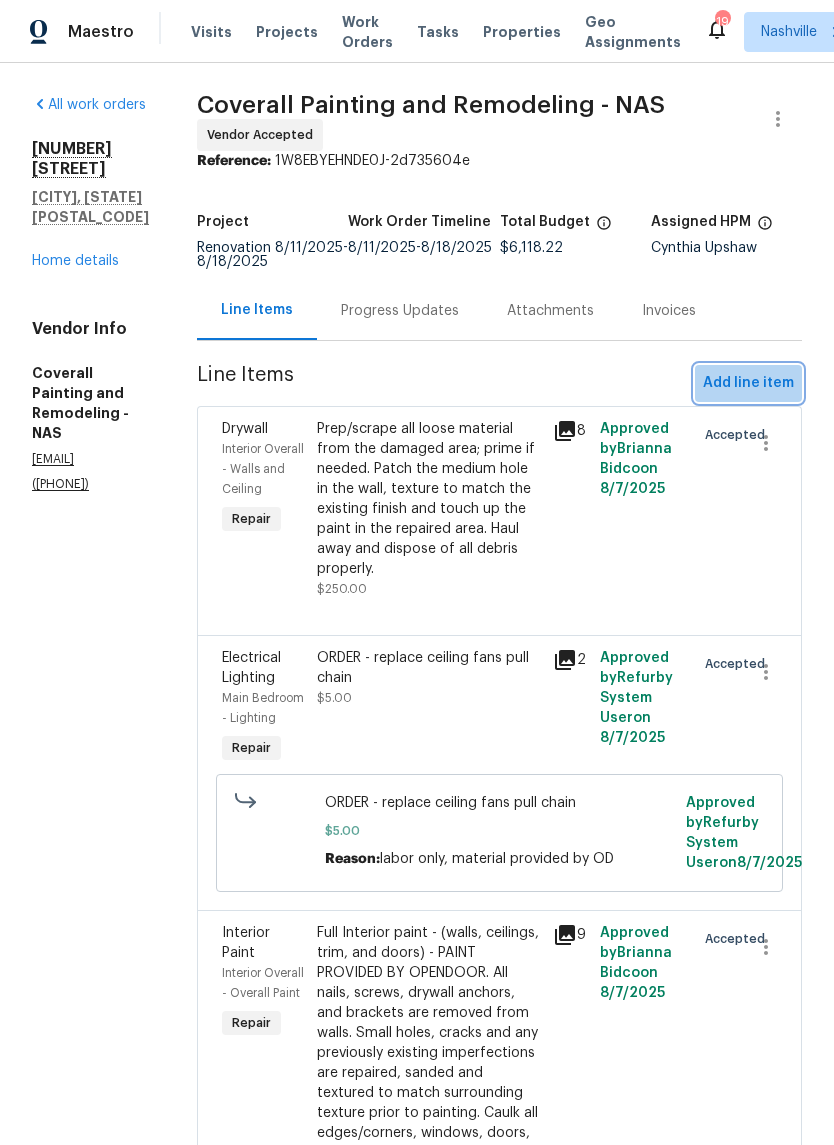 click on "Add line item" at bounding box center (748, 383) 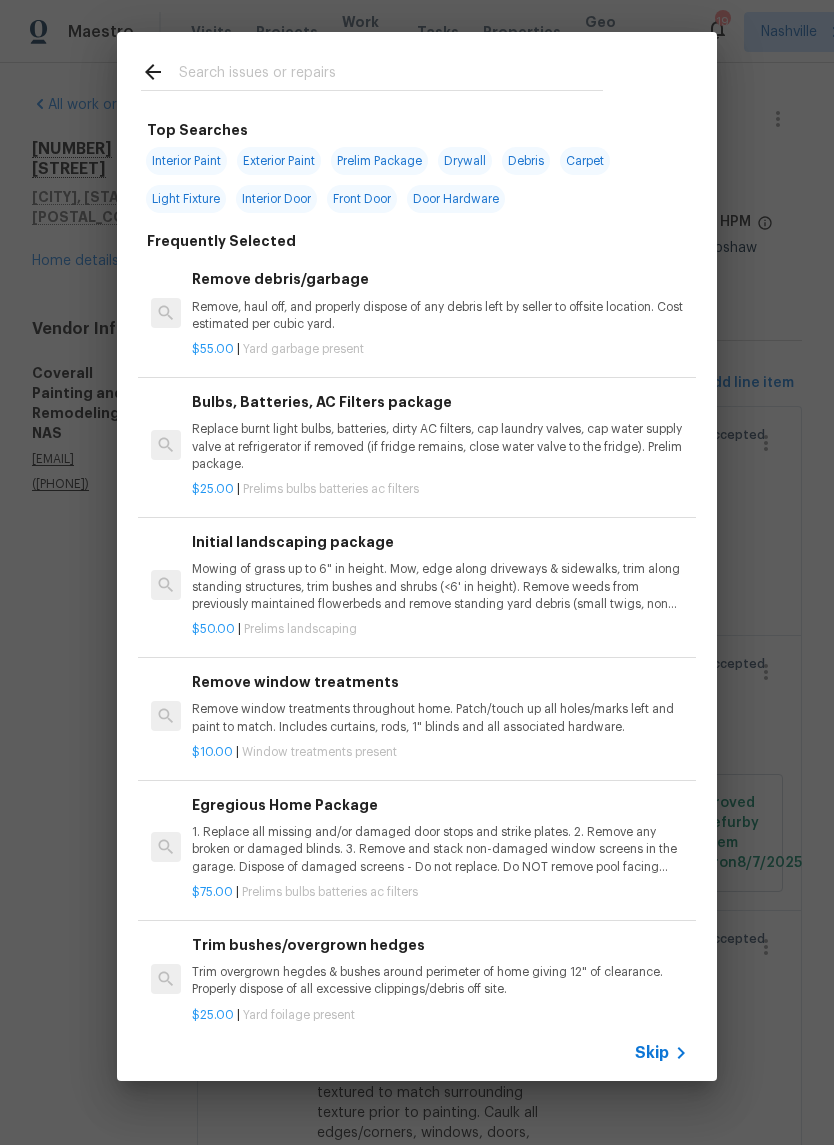 click at bounding box center [391, 75] 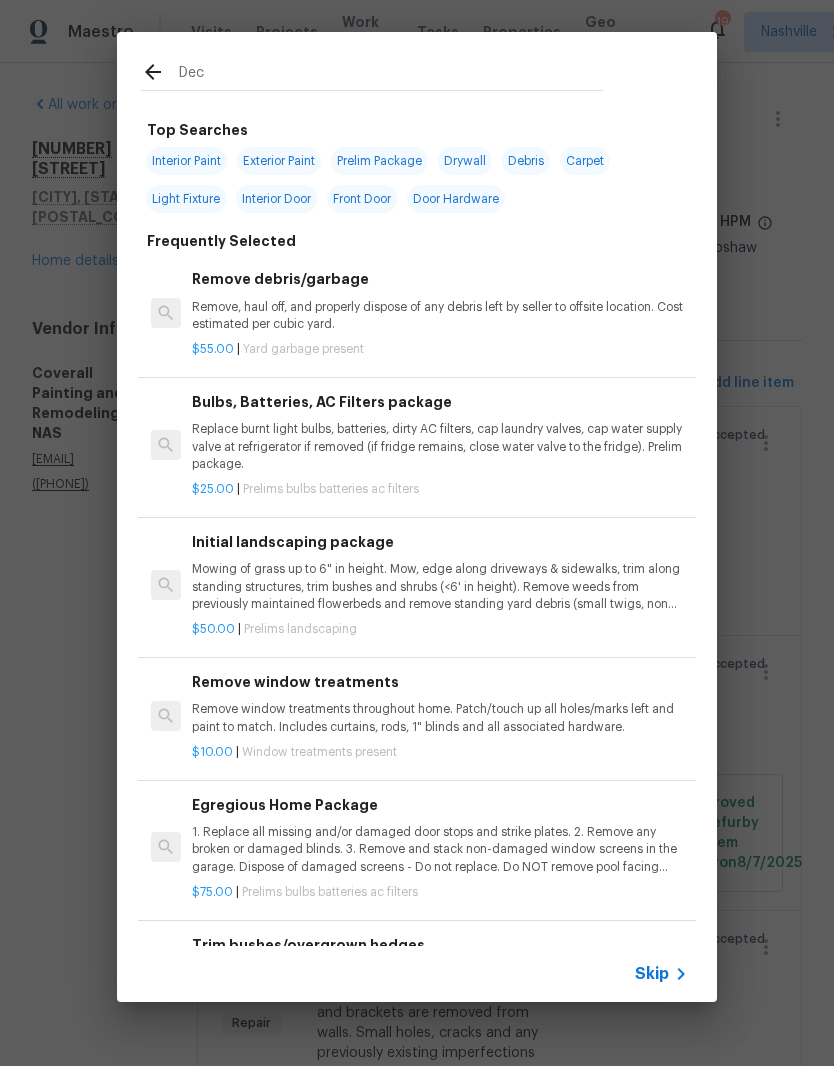 type on "Deck" 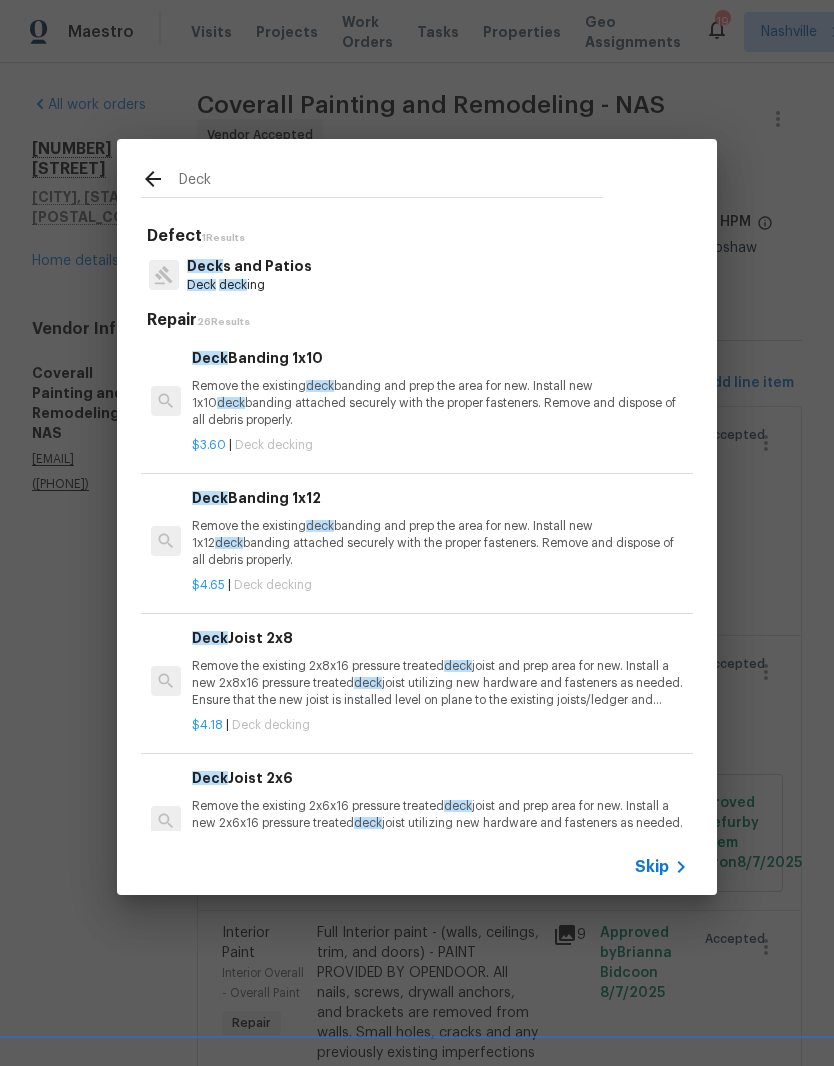 click on "Deck s and Patios" at bounding box center (249, 266) 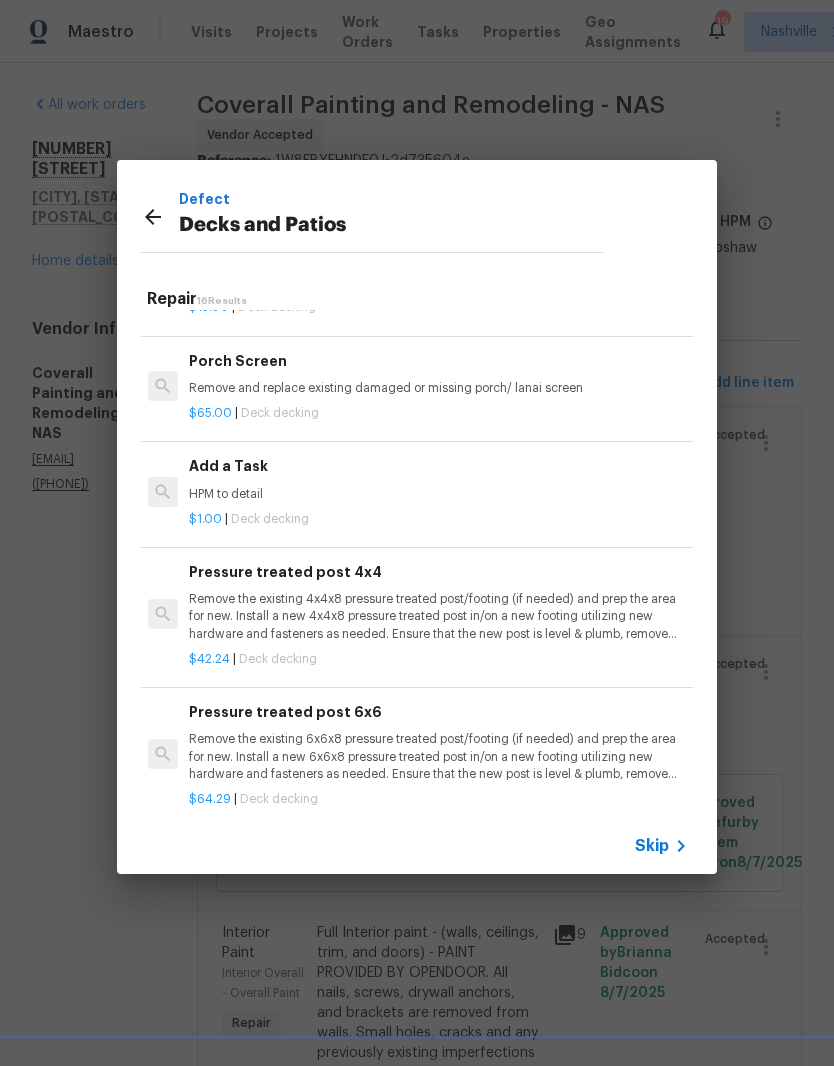 scroll, scrollTop: 1517, scrollLeft: 3, axis: both 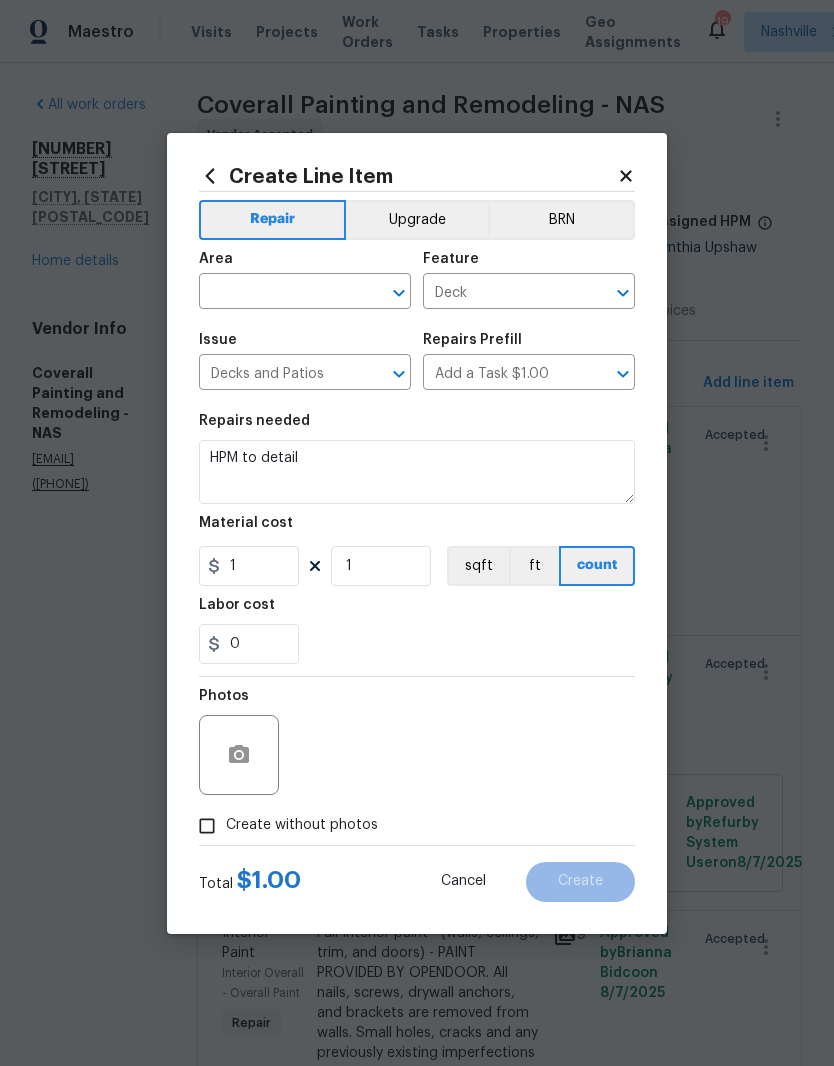 click at bounding box center (277, 293) 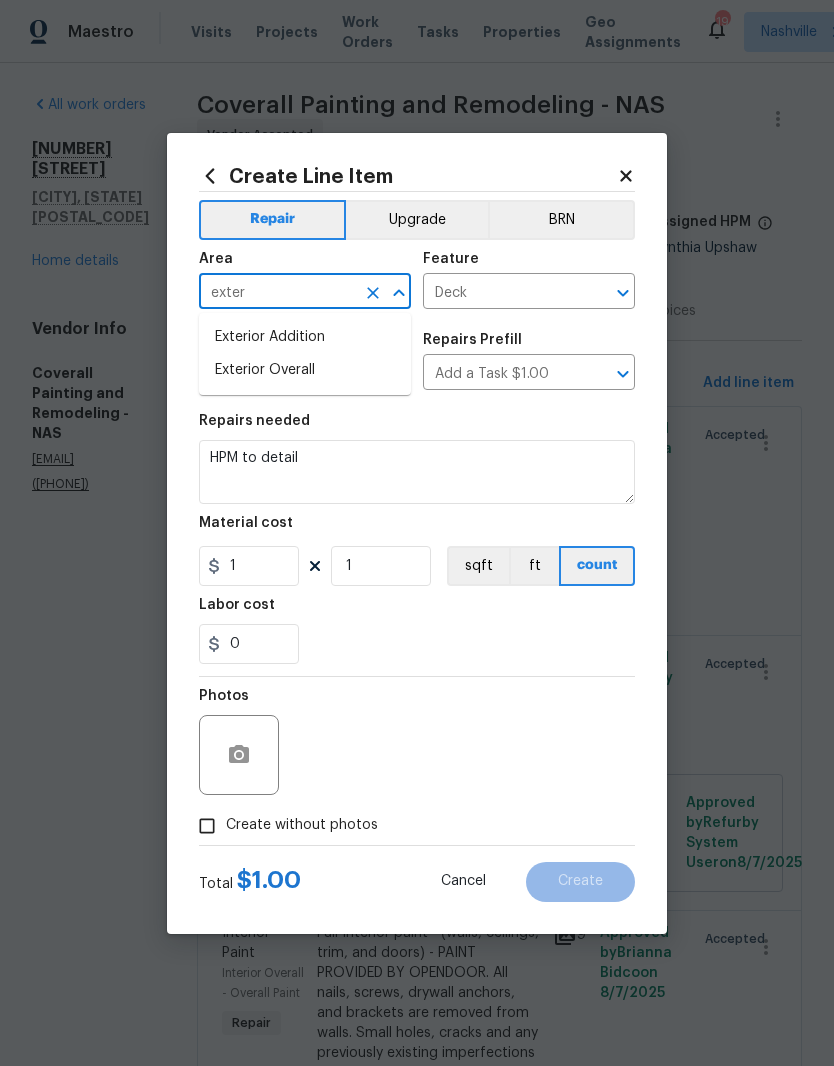 click on "Exterior Overall" at bounding box center (305, 370) 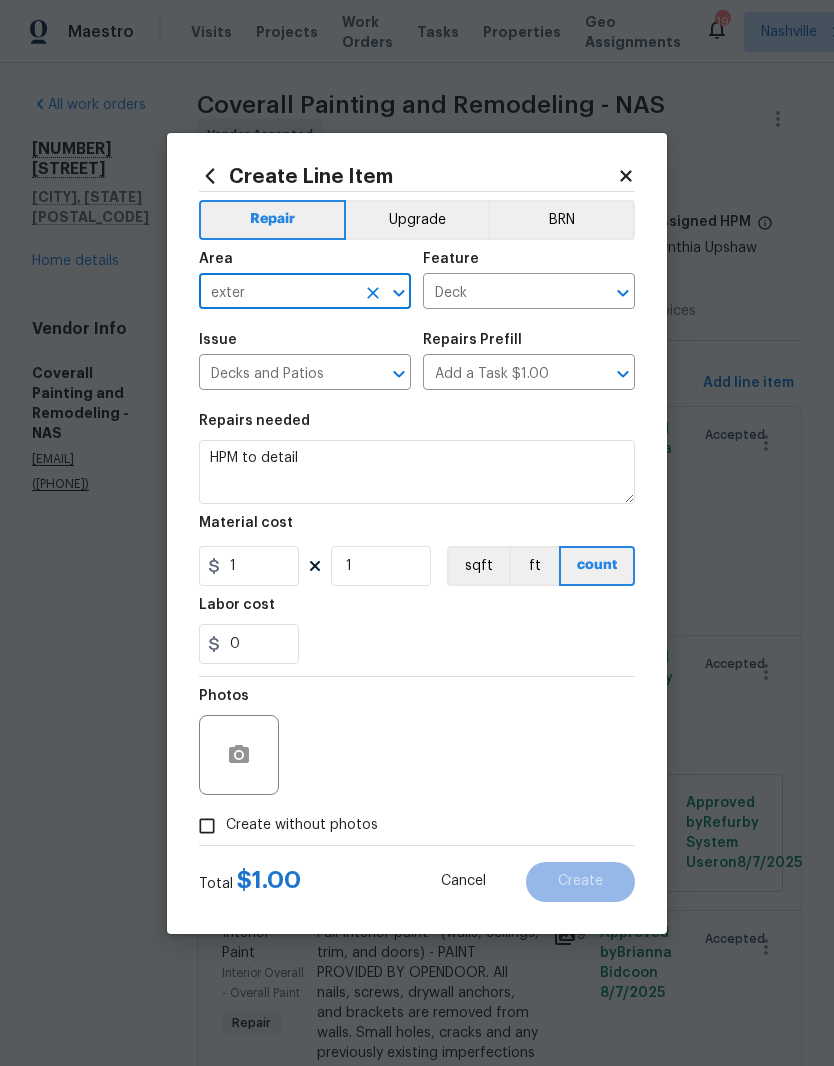 type on "Exterior Overall" 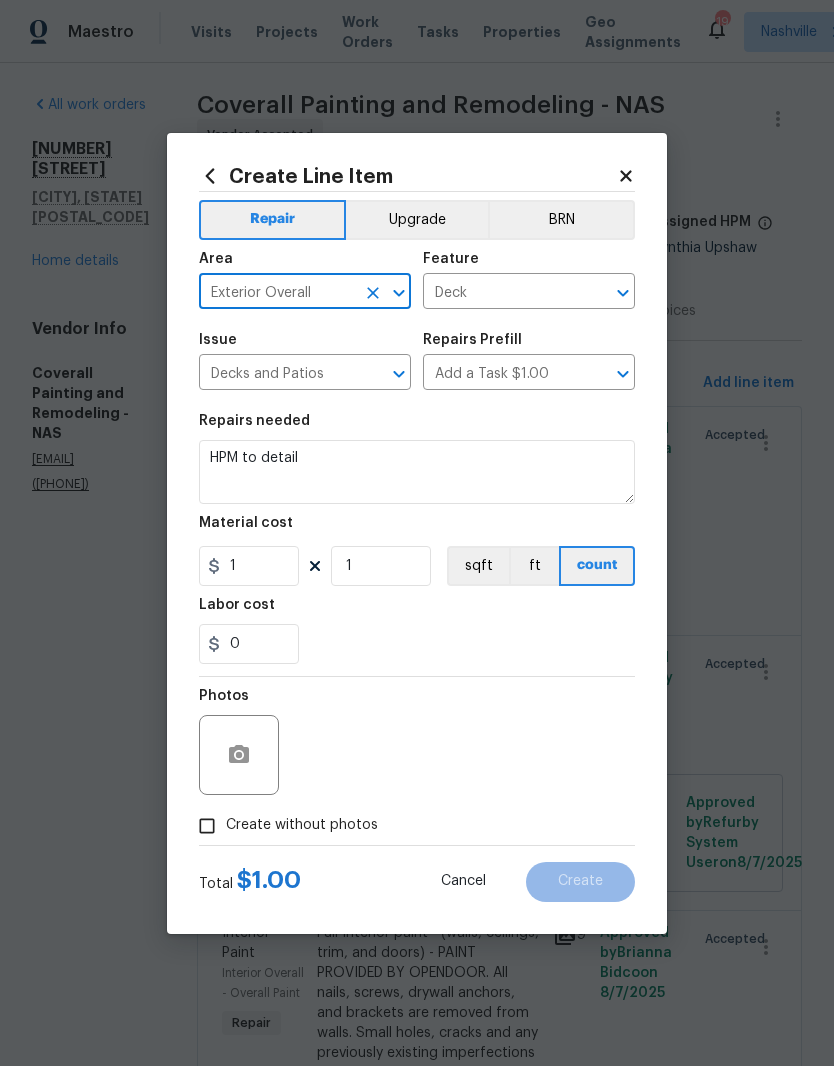 click on "HPM to detail" at bounding box center [417, 472] 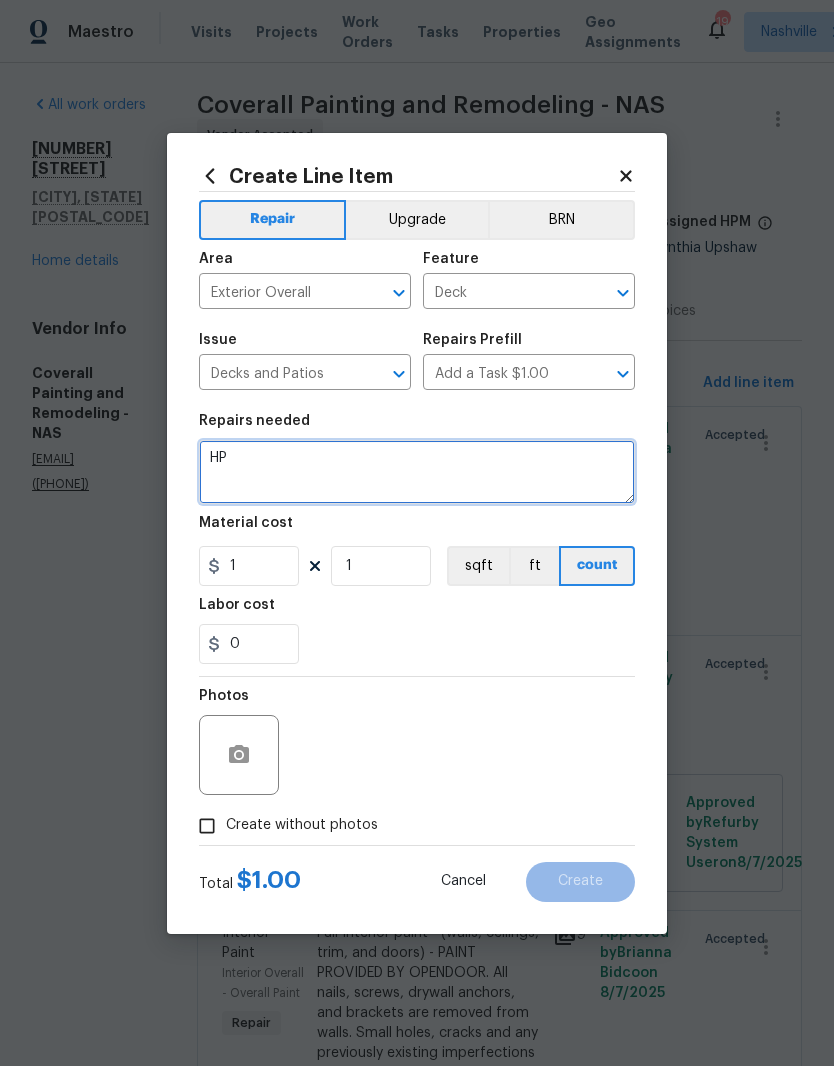 type on "H" 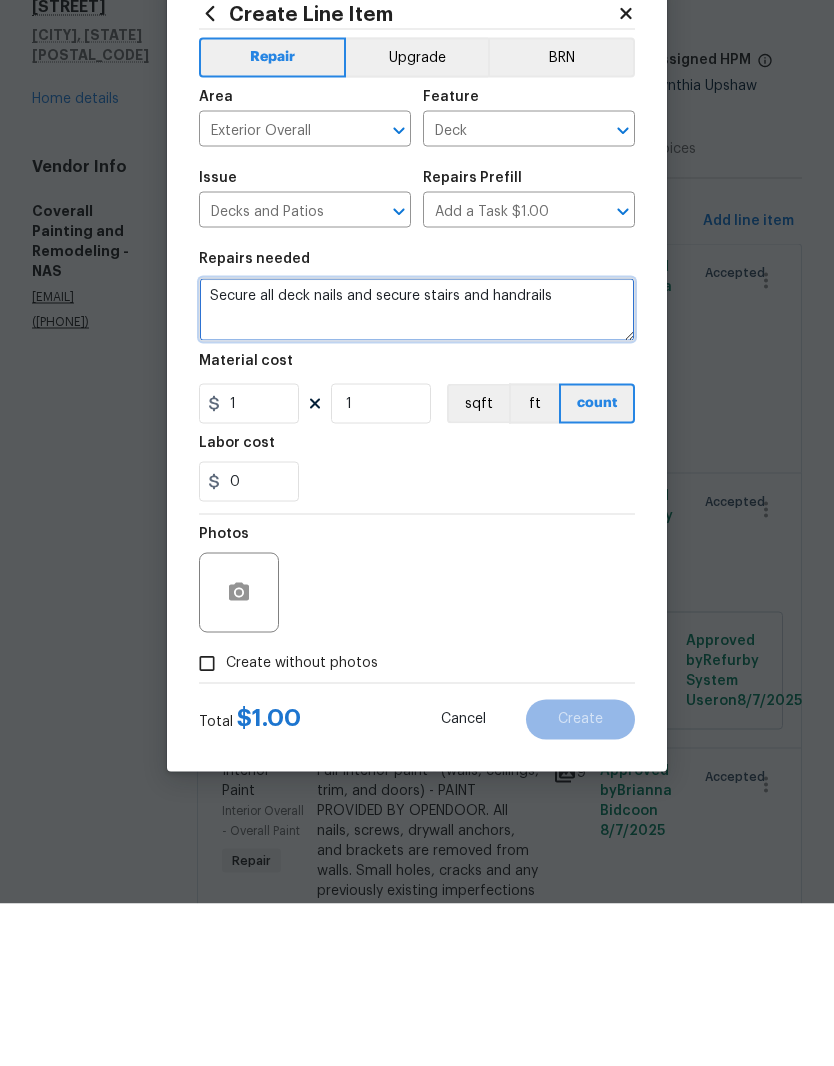 type on "Secure all deck nails and secure stairs and handrails" 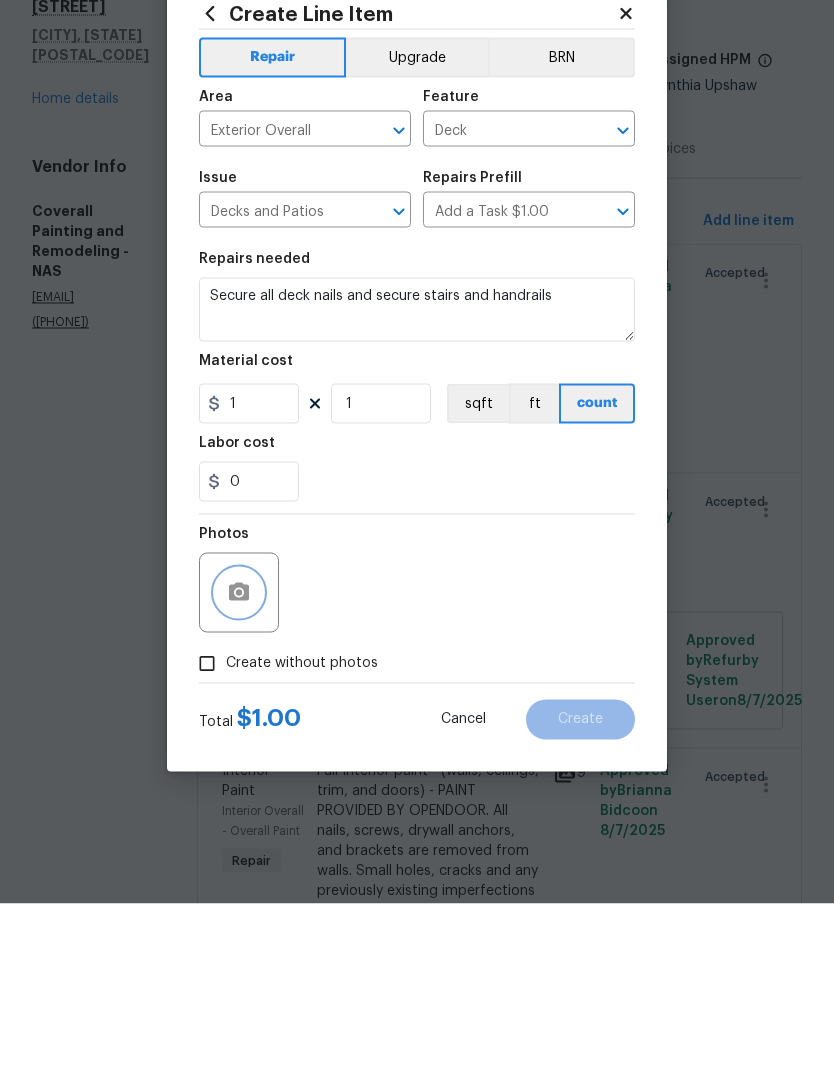 click at bounding box center [239, 755] 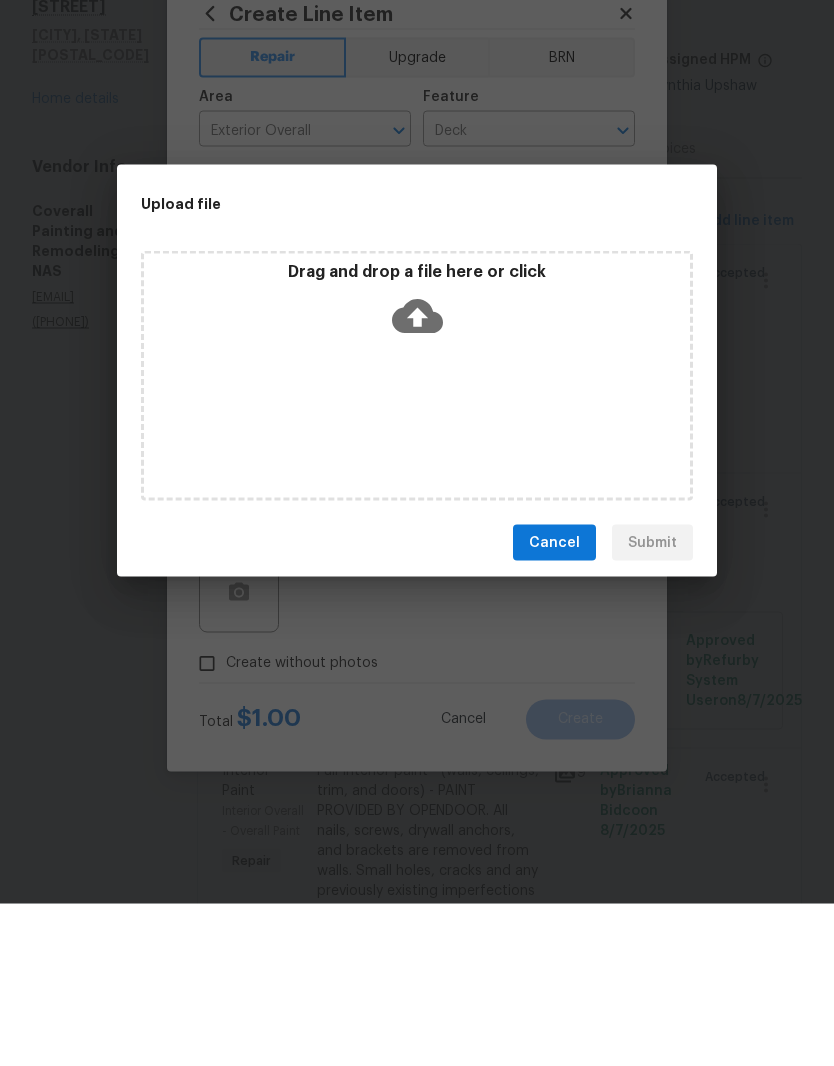 scroll, scrollTop: 82, scrollLeft: 0, axis: vertical 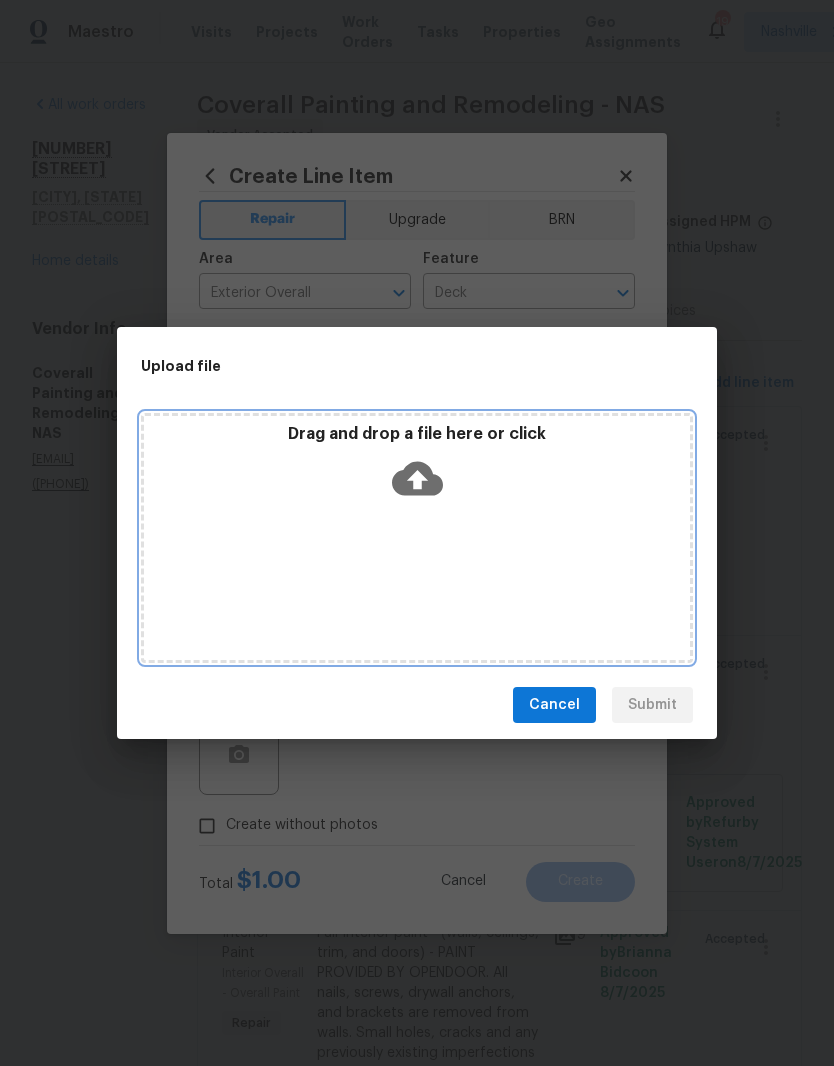 click on "Drag and drop a file here or click" at bounding box center [417, 538] 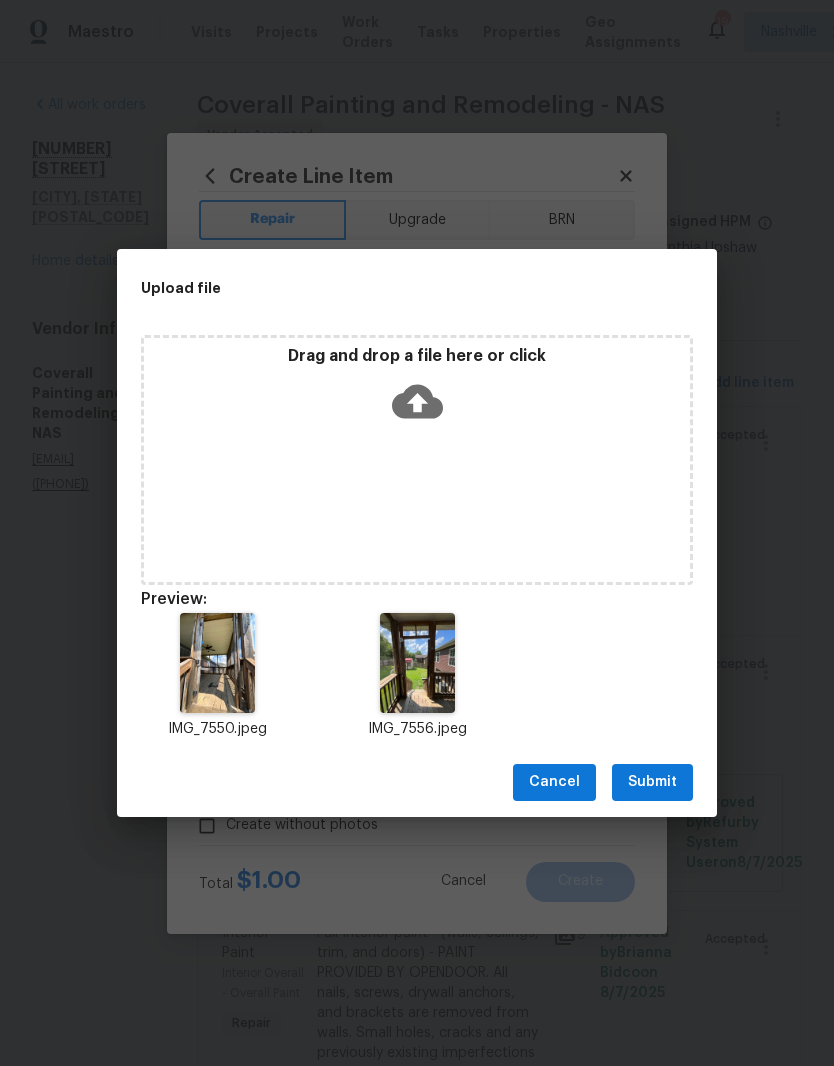 click on "Submit" at bounding box center [652, 782] 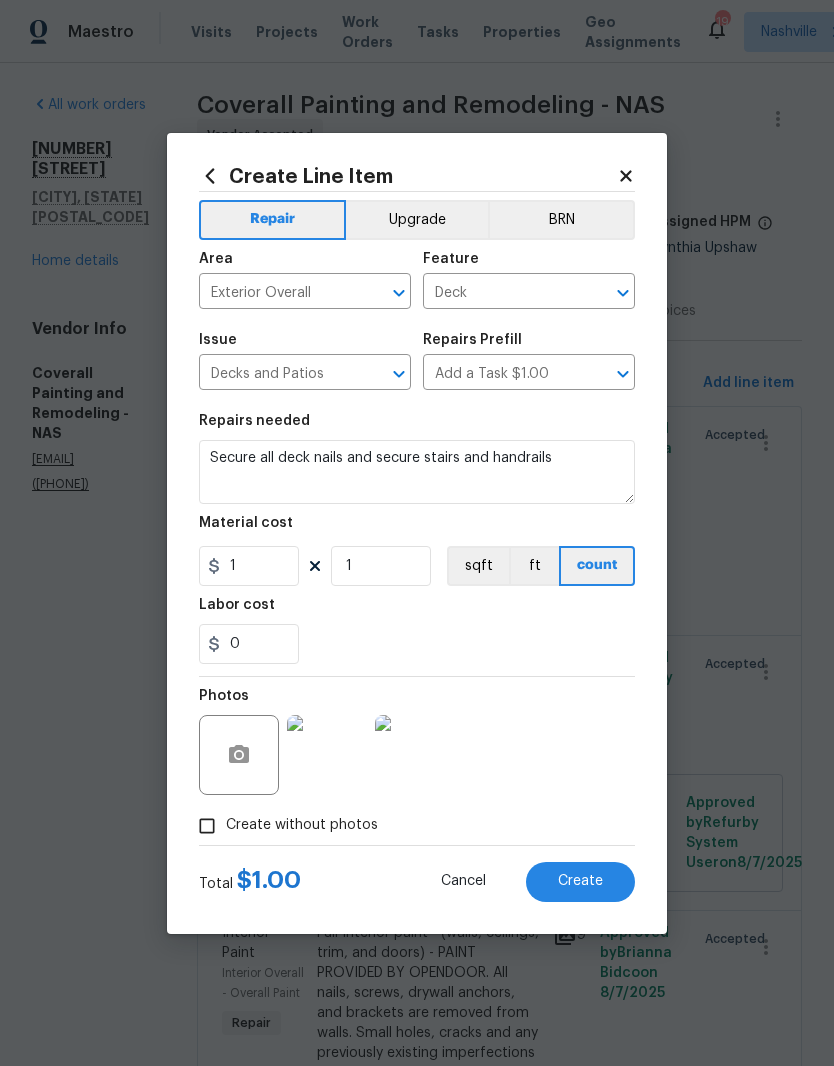 click at bounding box center [327, 755] 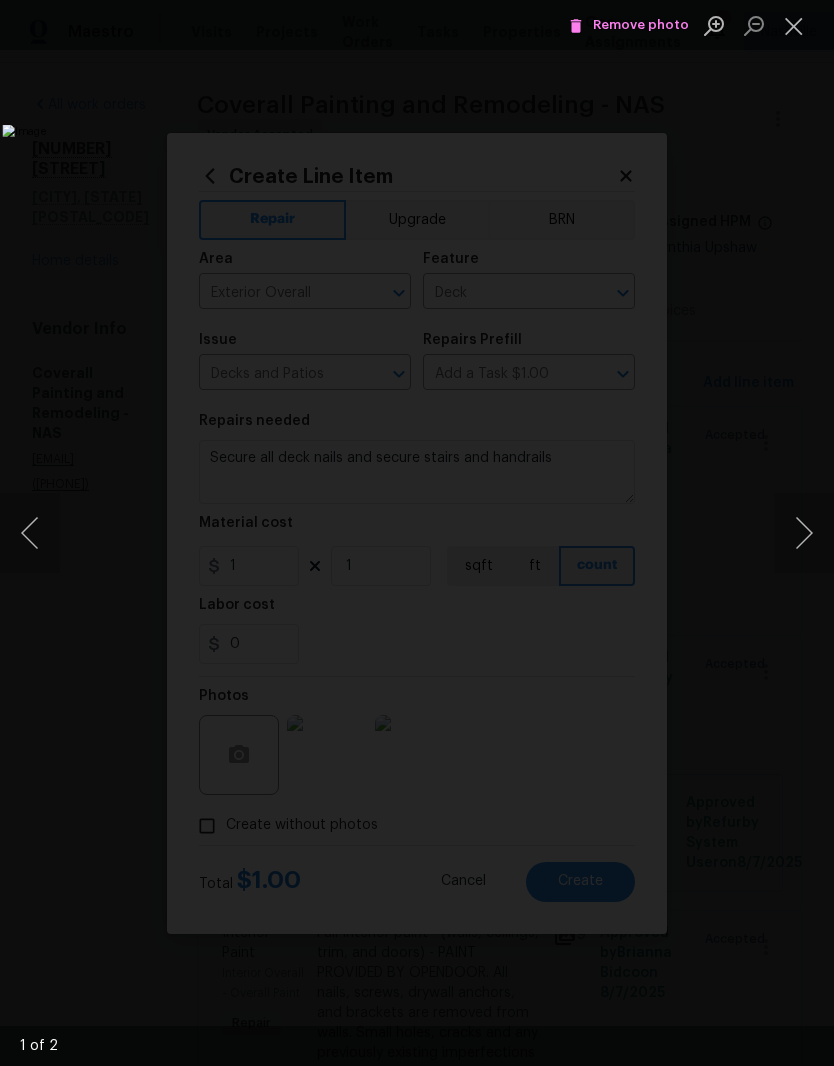 click at bounding box center (804, 533) 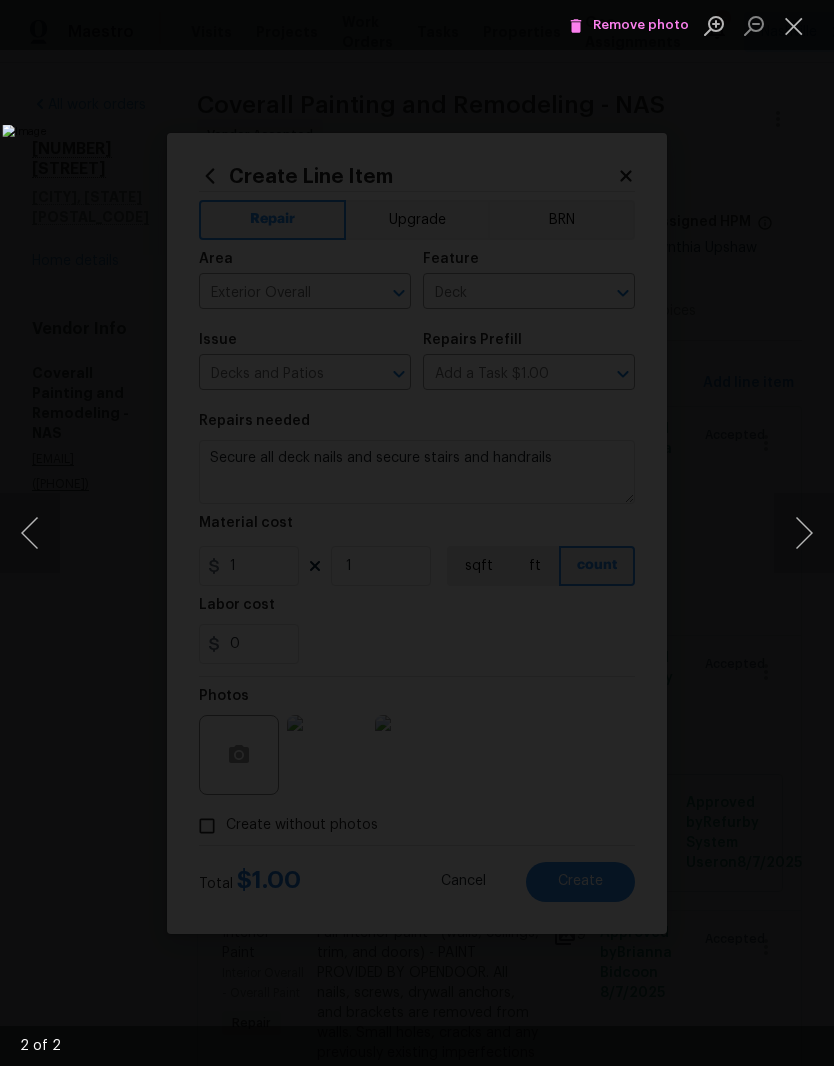 click at bounding box center [794, 25] 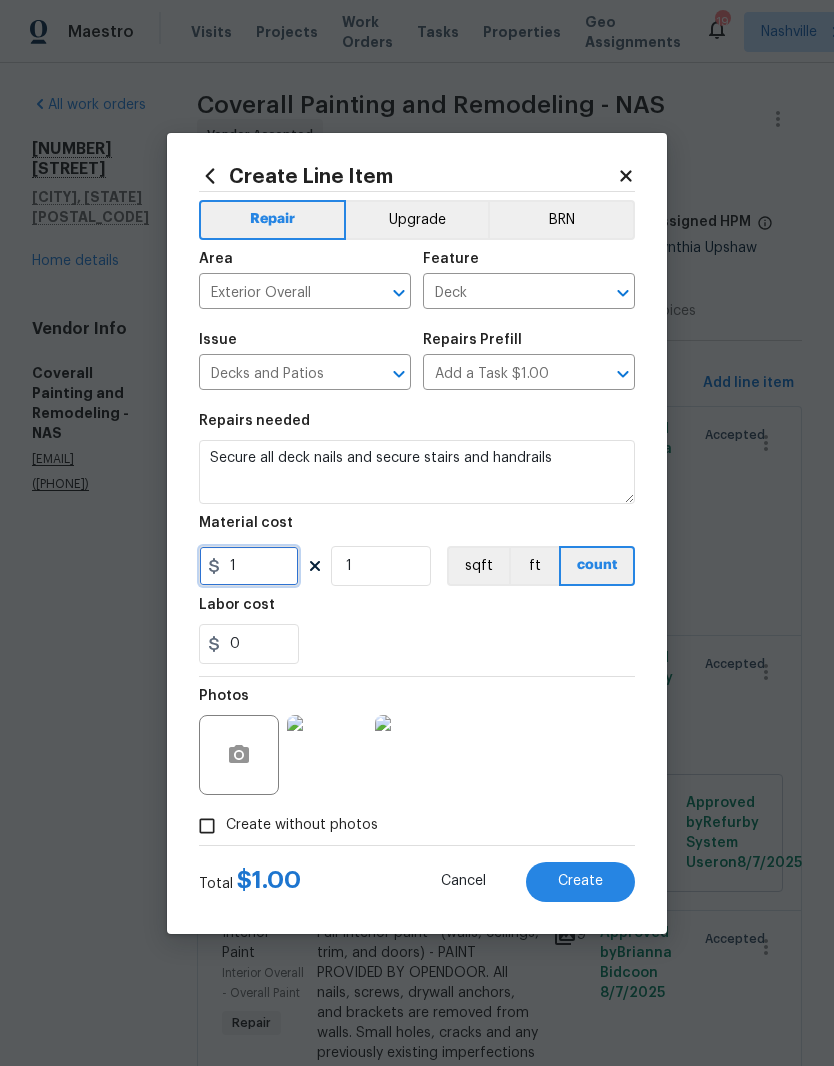 click on "1" at bounding box center [249, 566] 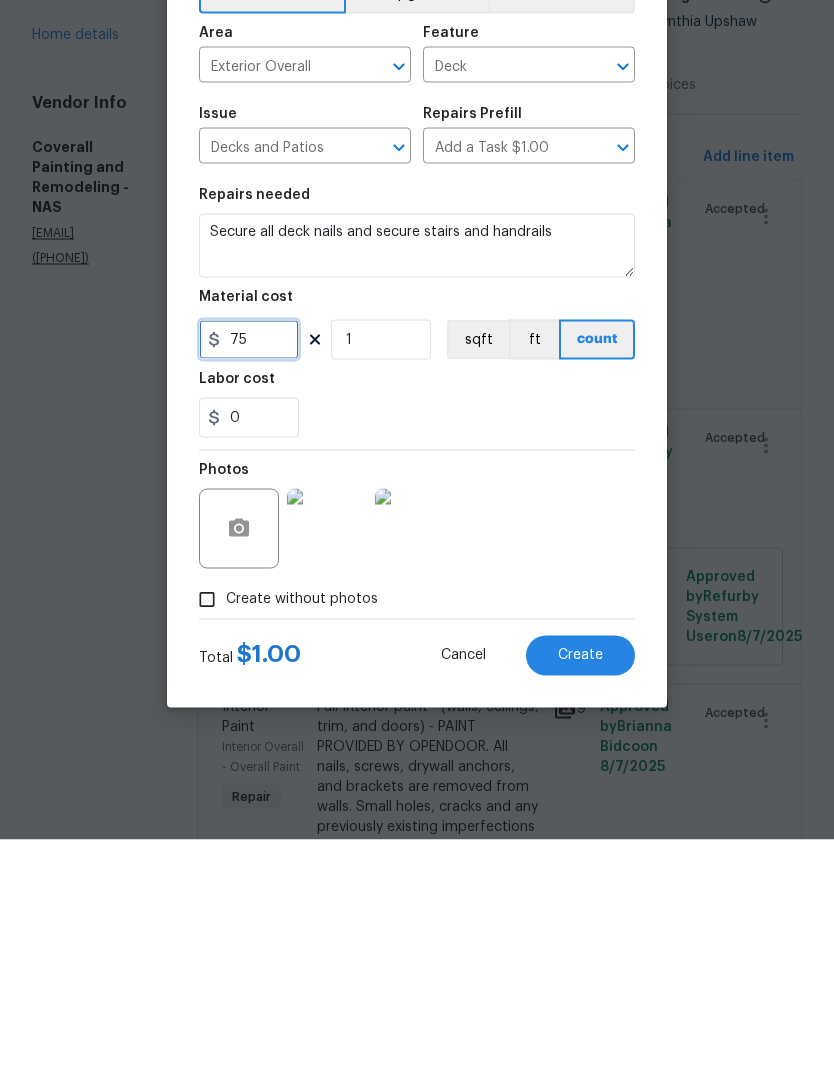 type on "75" 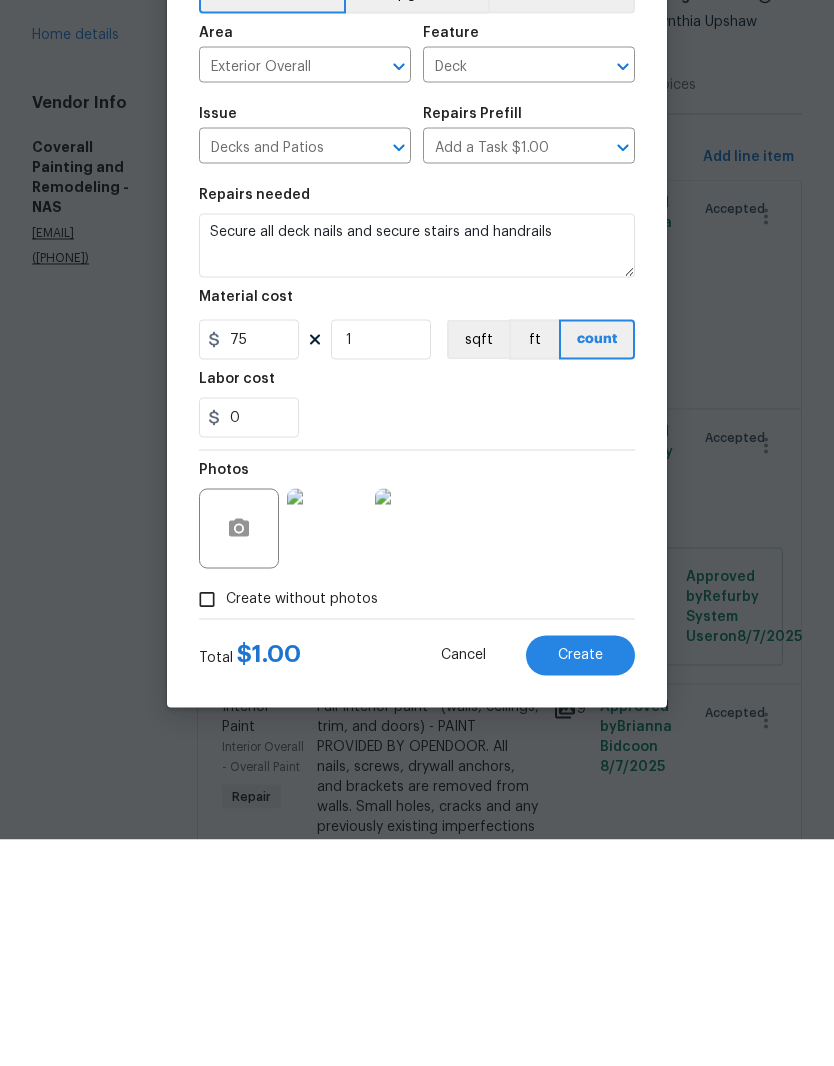 click on "Secure all deck nails and secure stairs and handrails" at bounding box center [417, 472] 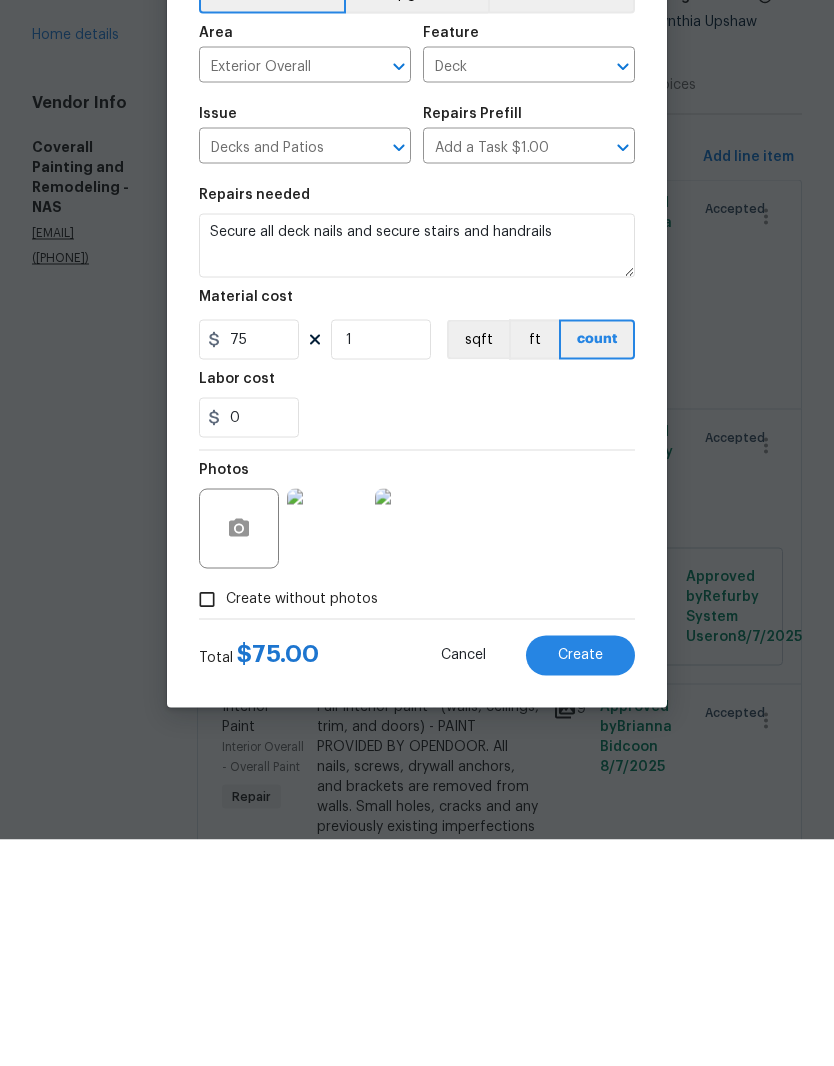 click on "Create" at bounding box center [580, 881] 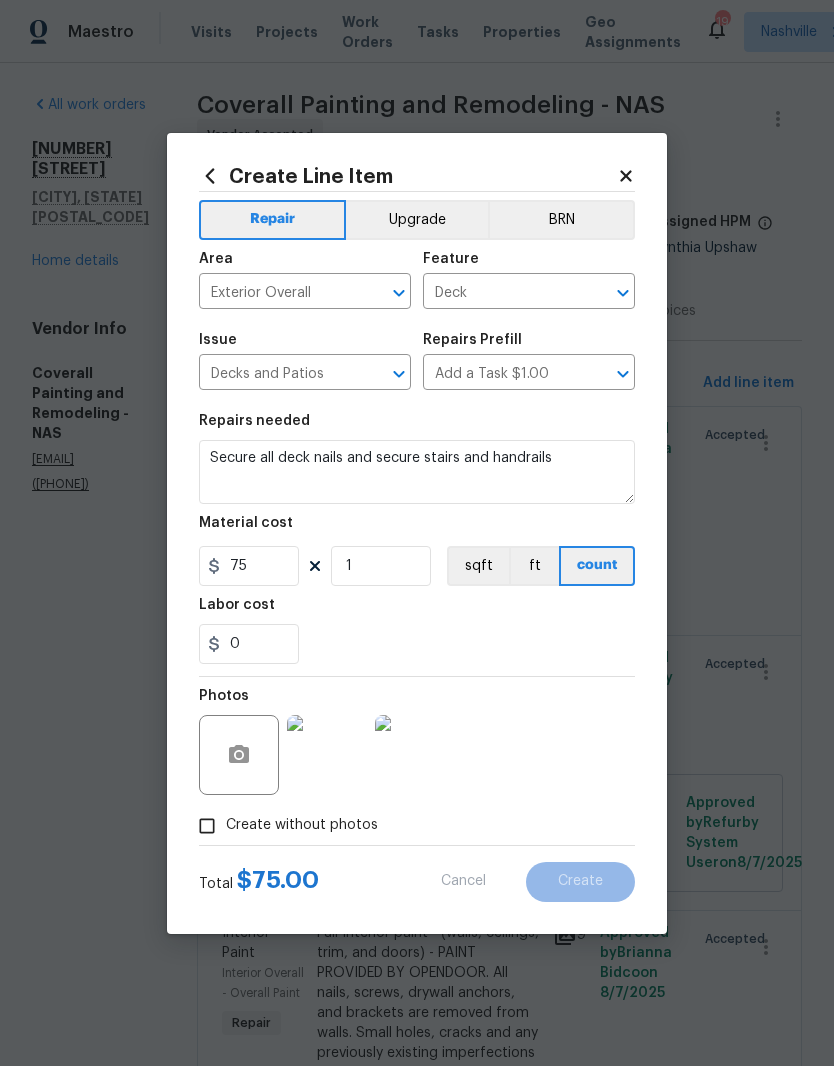 scroll, scrollTop: 0, scrollLeft: 0, axis: both 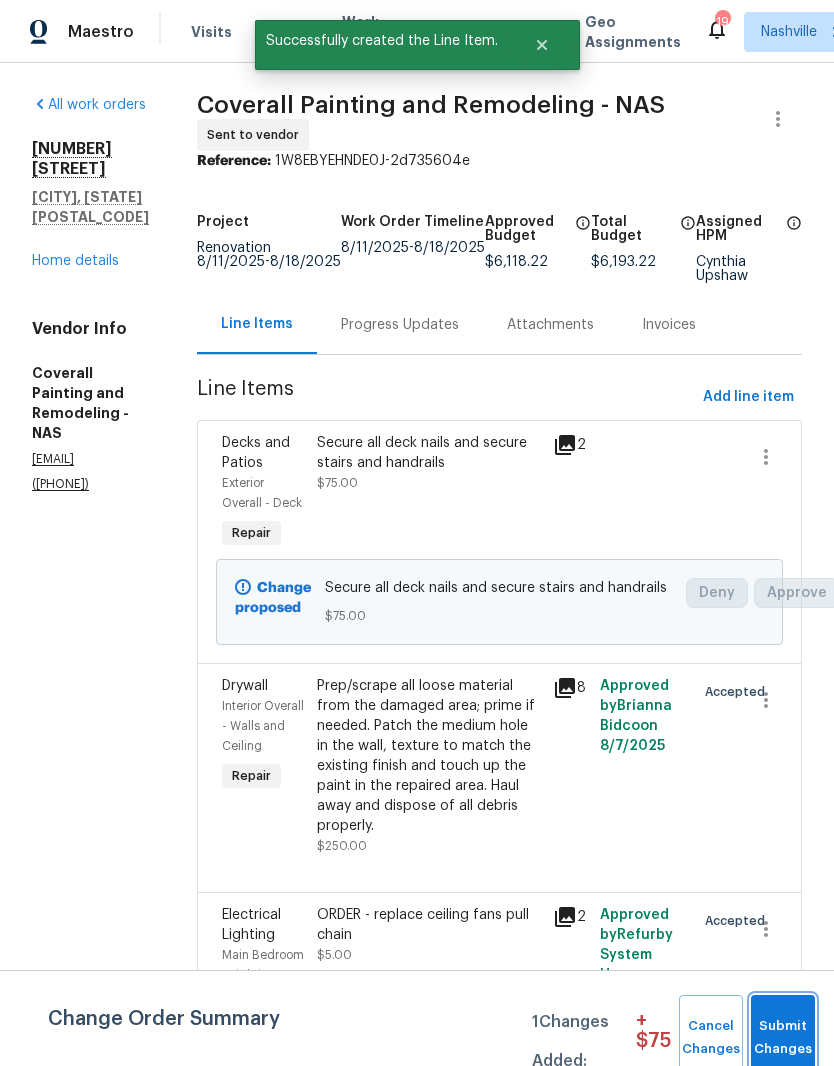 click on "Submit Changes" at bounding box center (783, 1038) 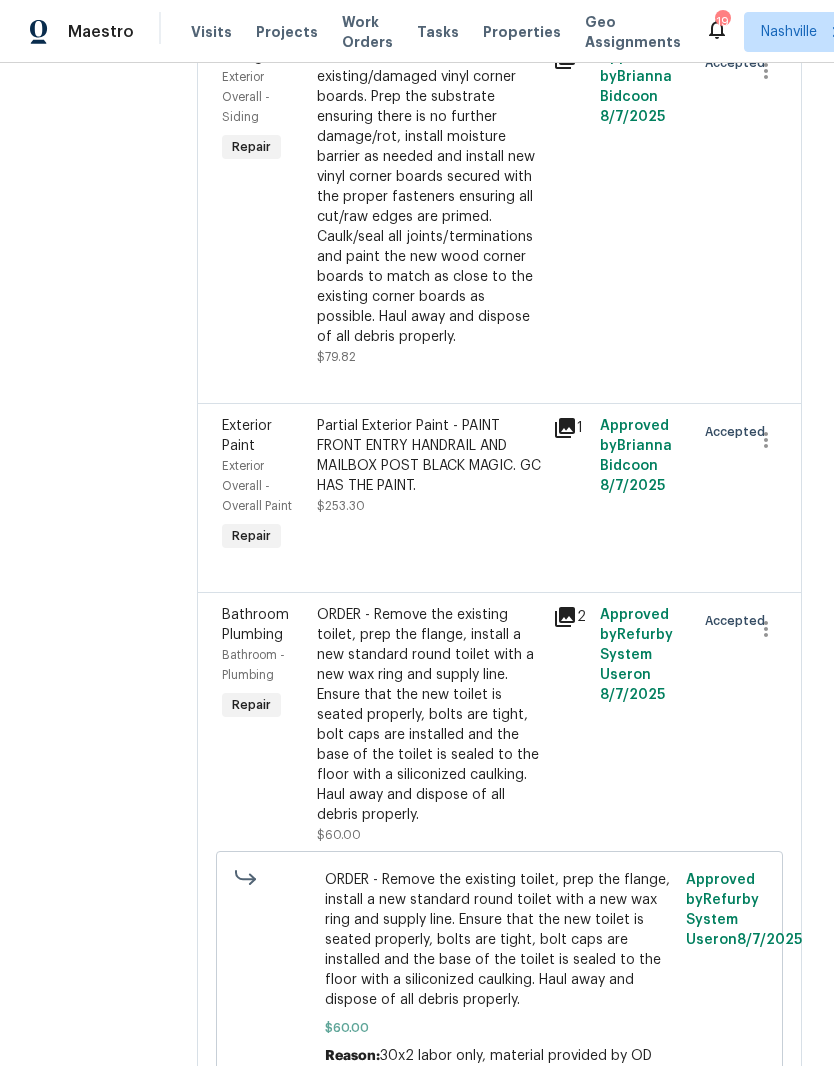 scroll, scrollTop: 7700, scrollLeft: 0, axis: vertical 